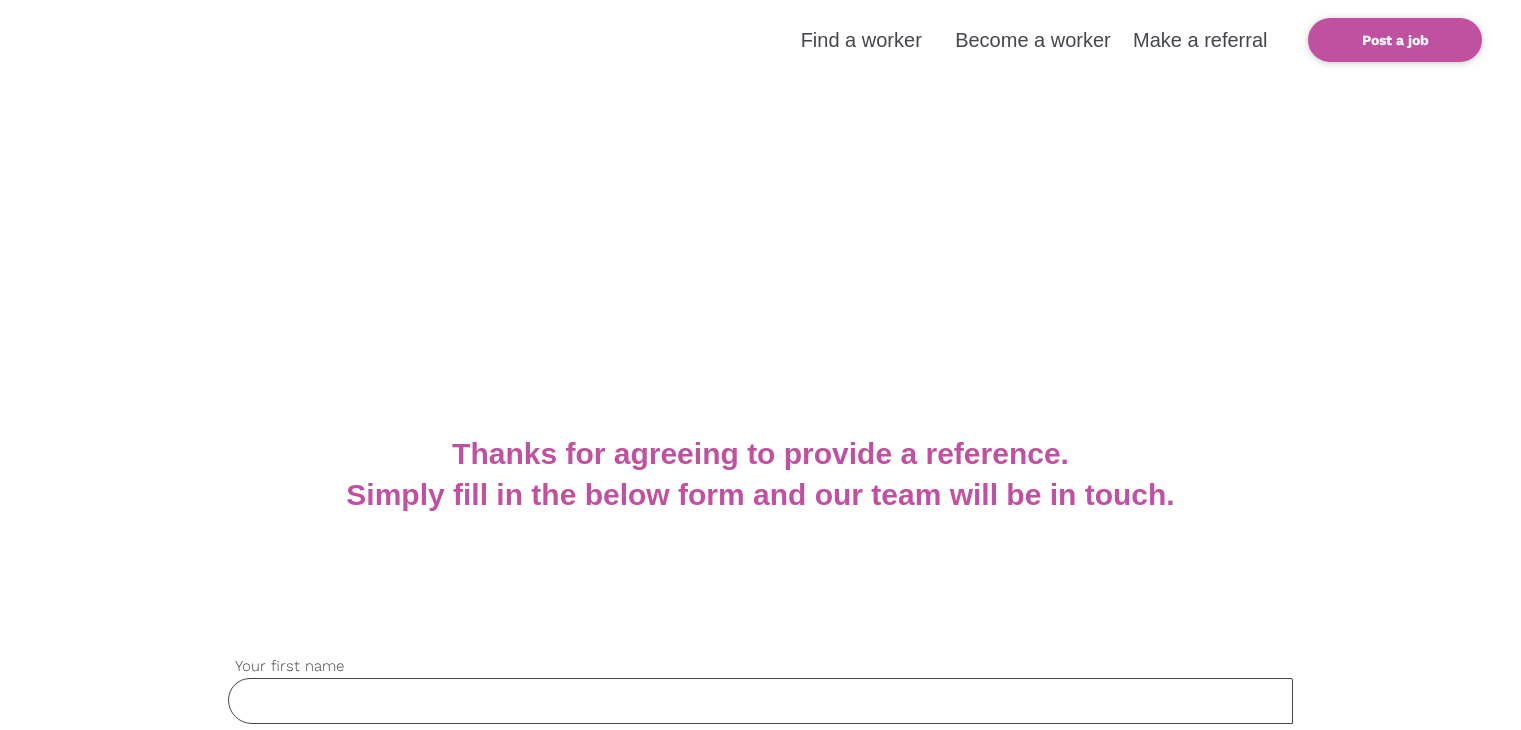 scroll, scrollTop: 0, scrollLeft: 0, axis: both 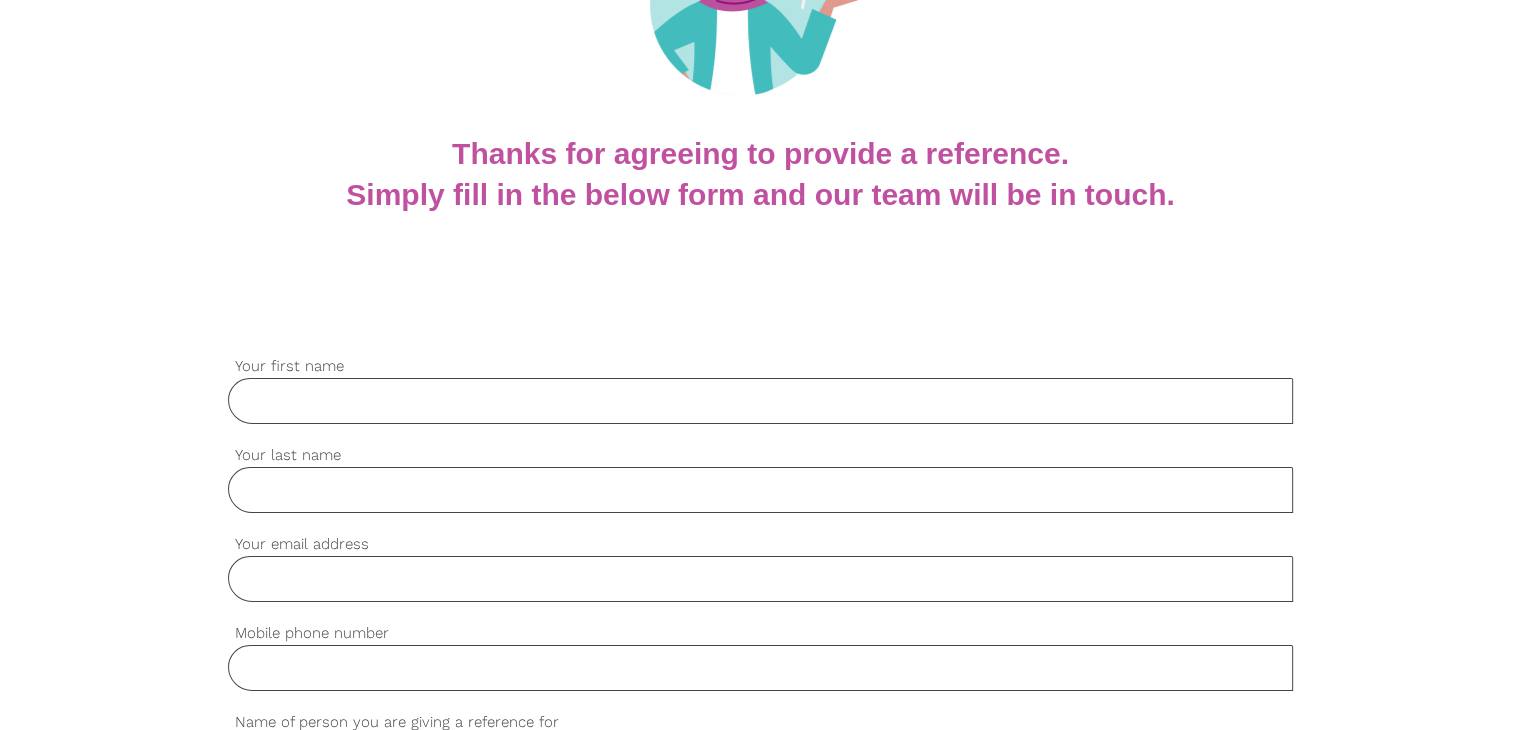 click on "Your first name" at bounding box center [760, 401] 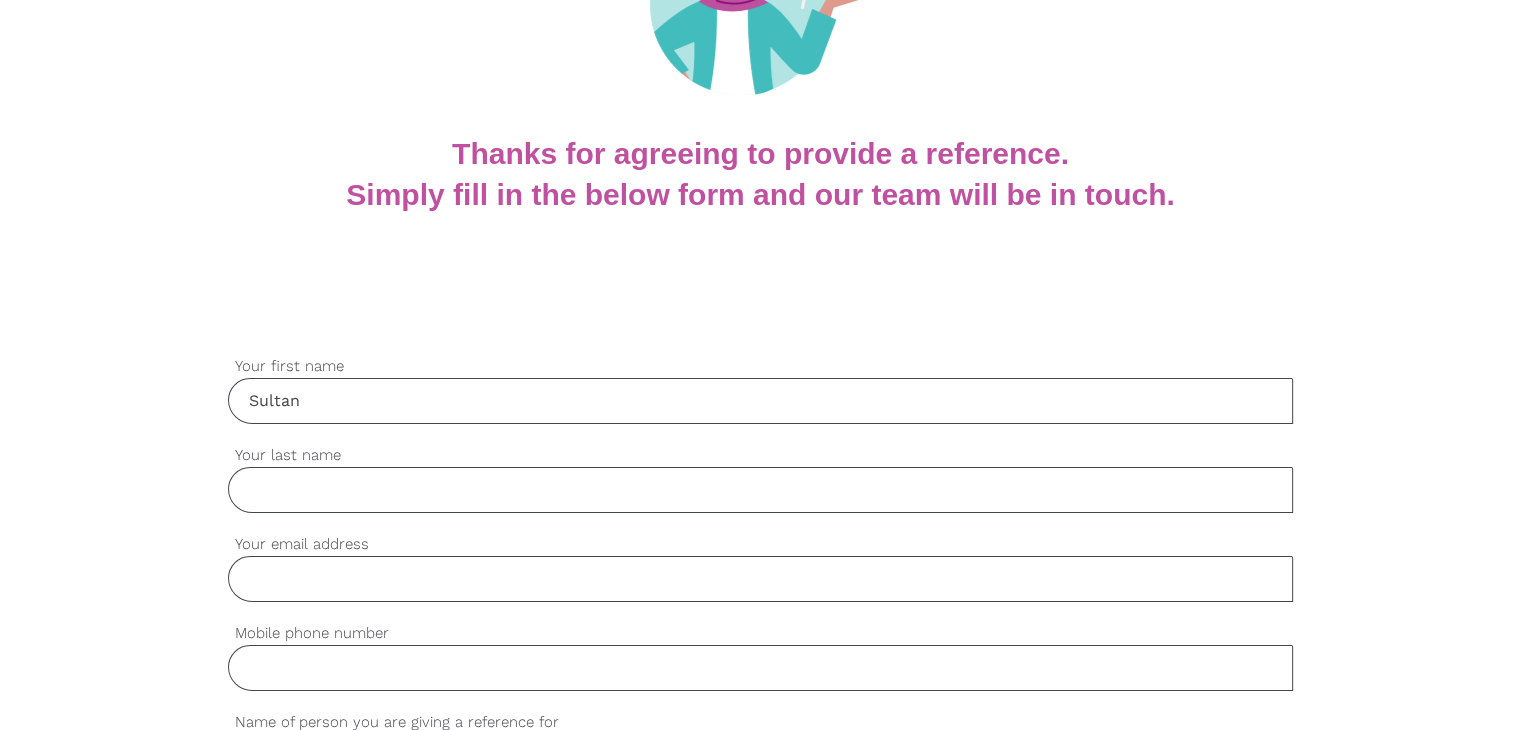 type on "Sultan" 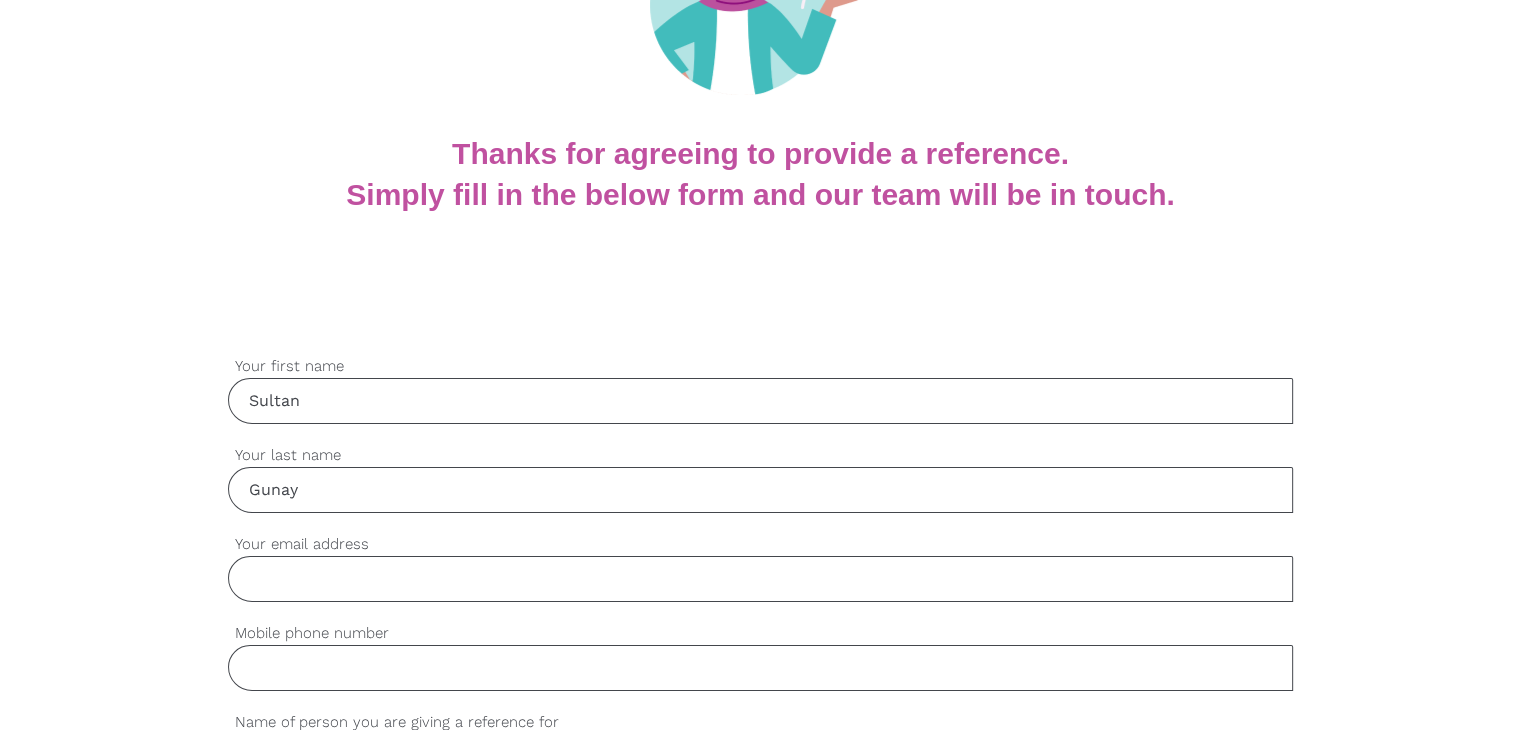 type on "Gunay" 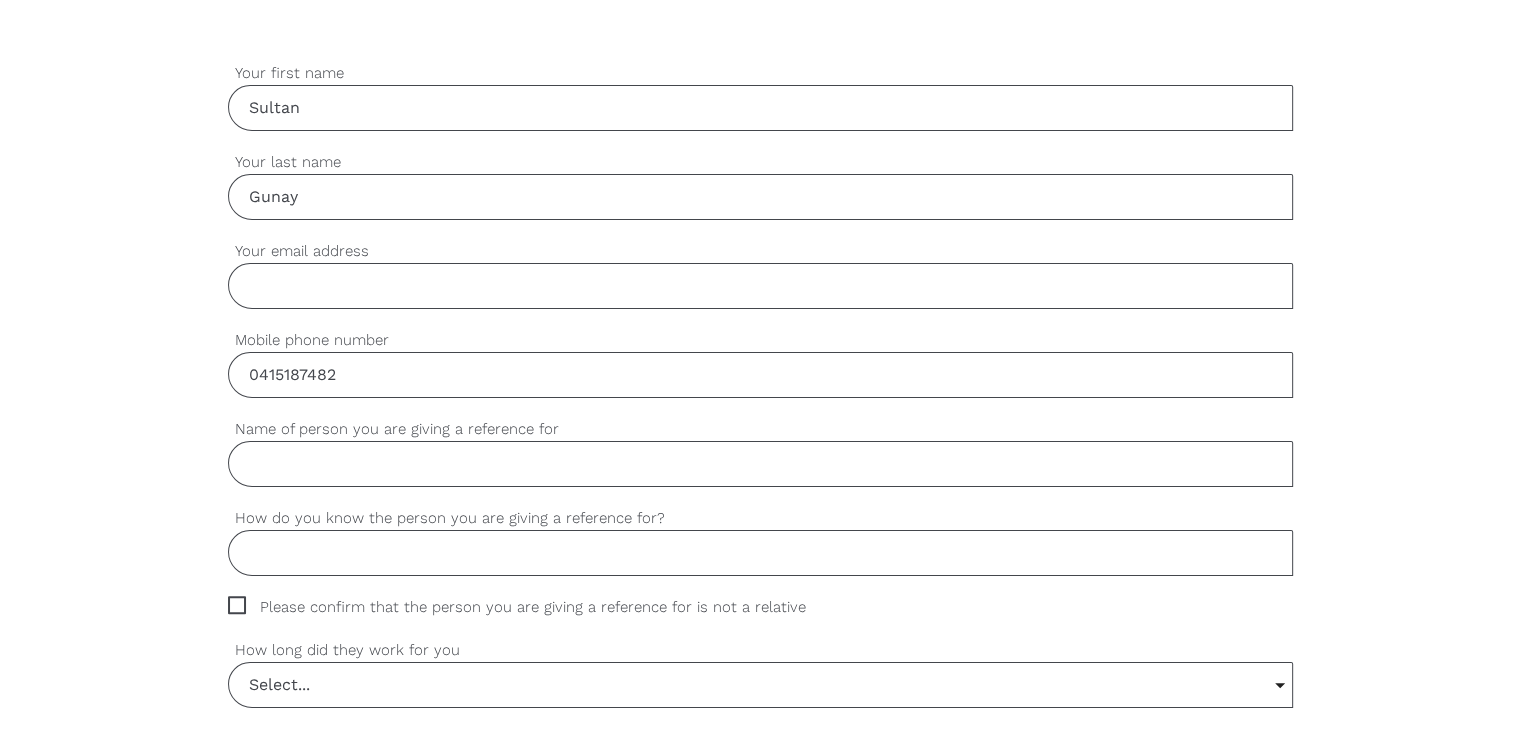 scroll, scrollTop: 600, scrollLeft: 0, axis: vertical 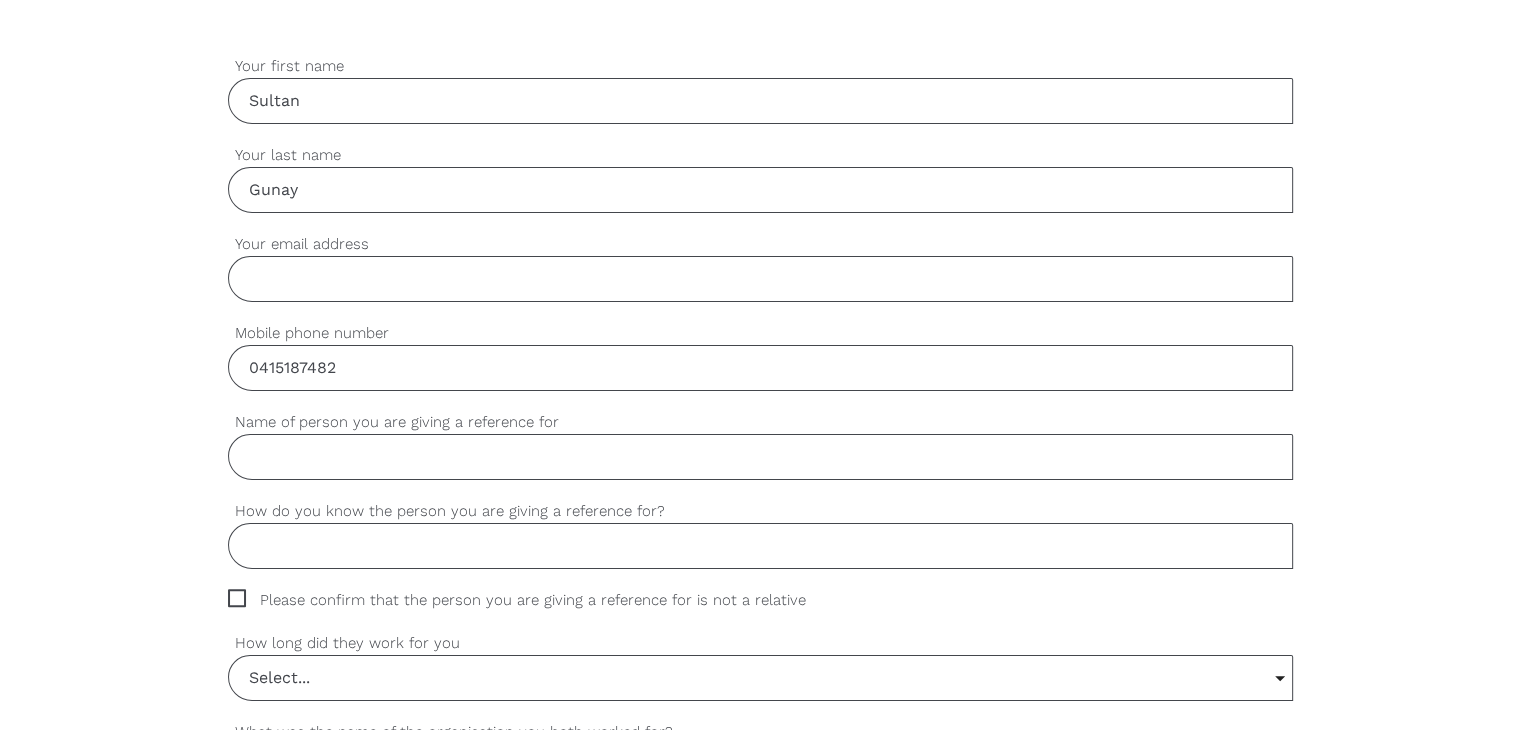 type on "0415187482" 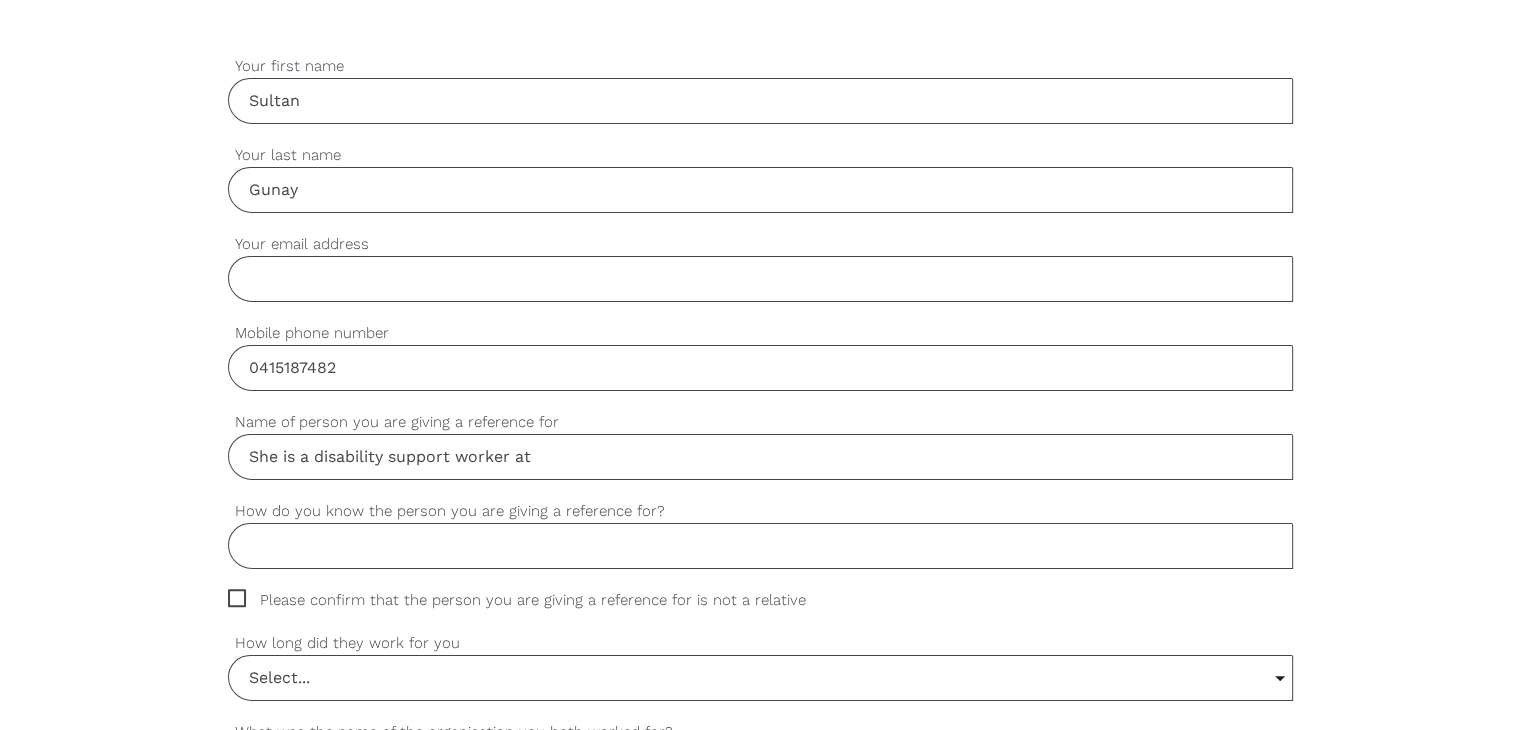 type on "She is a disability support worker at" 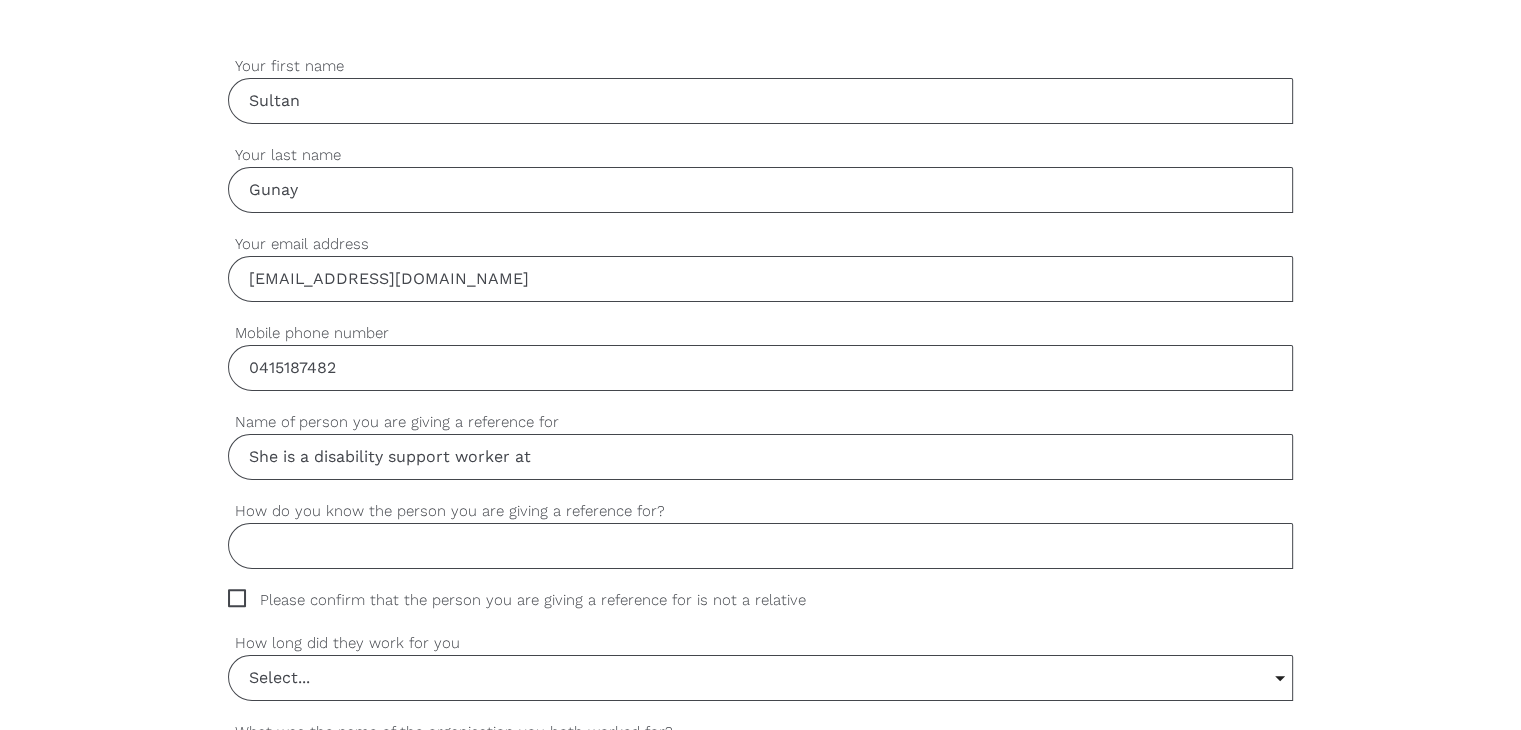 type on "sultan@healingability.com.au" 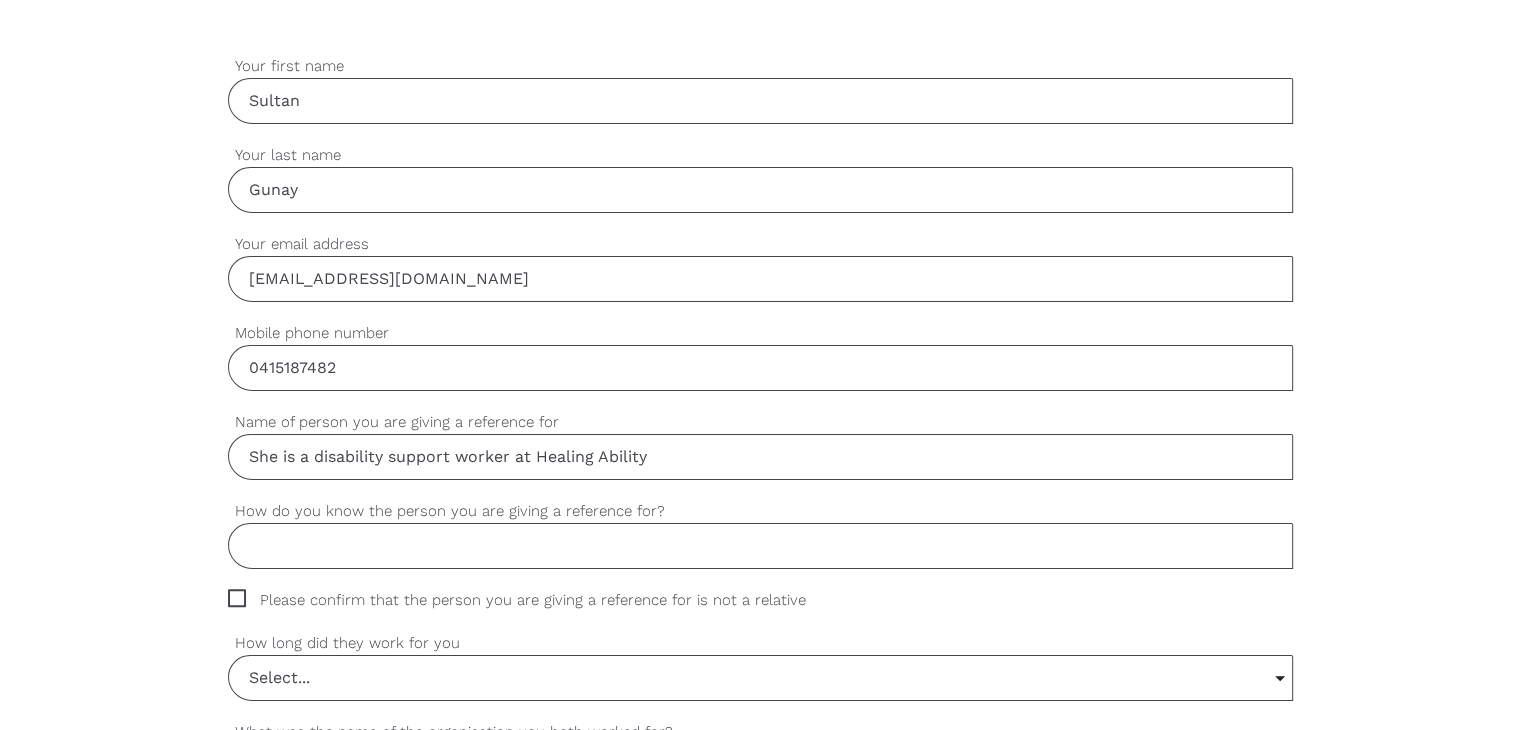 click on "She is a disability support worker at Healing Ability" at bounding box center (760, 457) 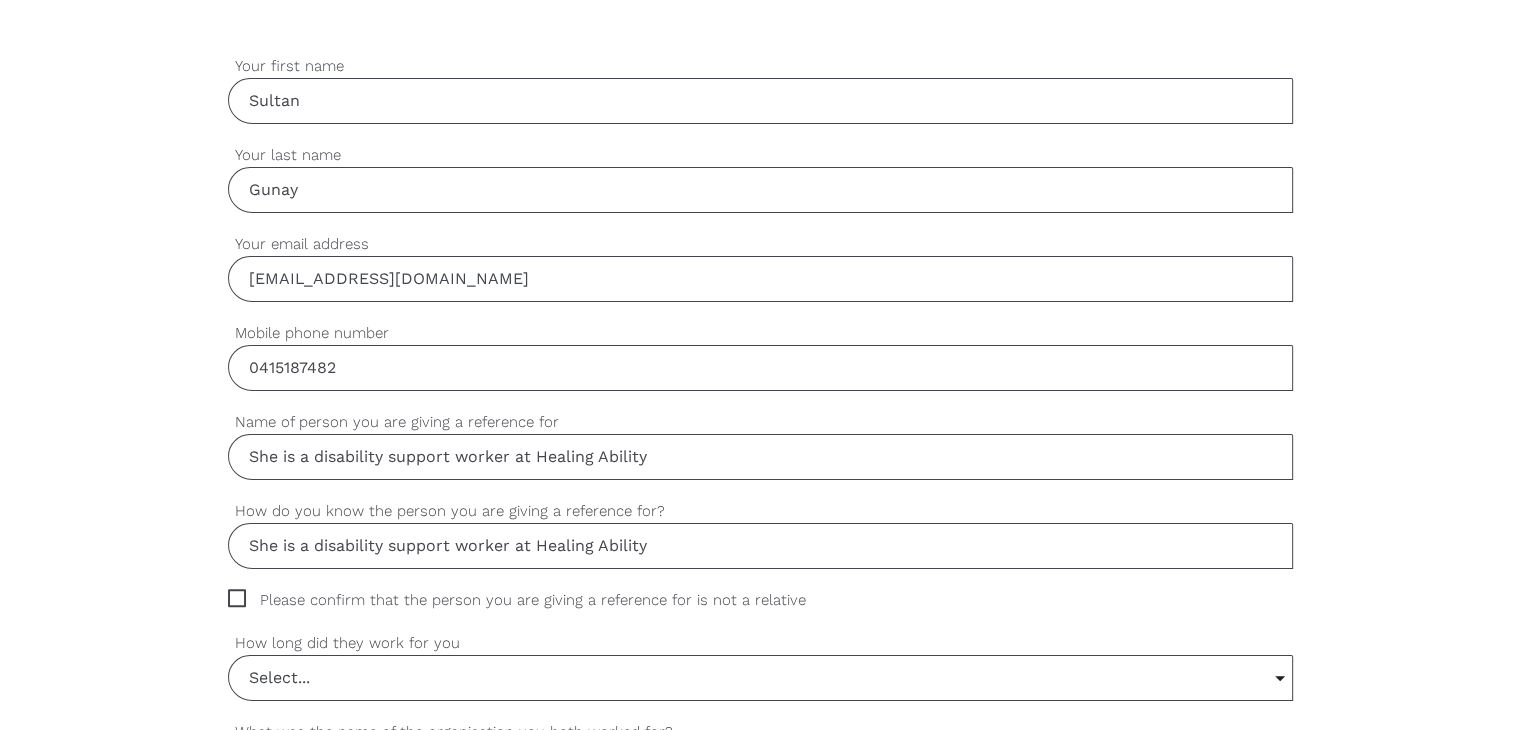 type on "She is a disability support worker at Healing Ability" 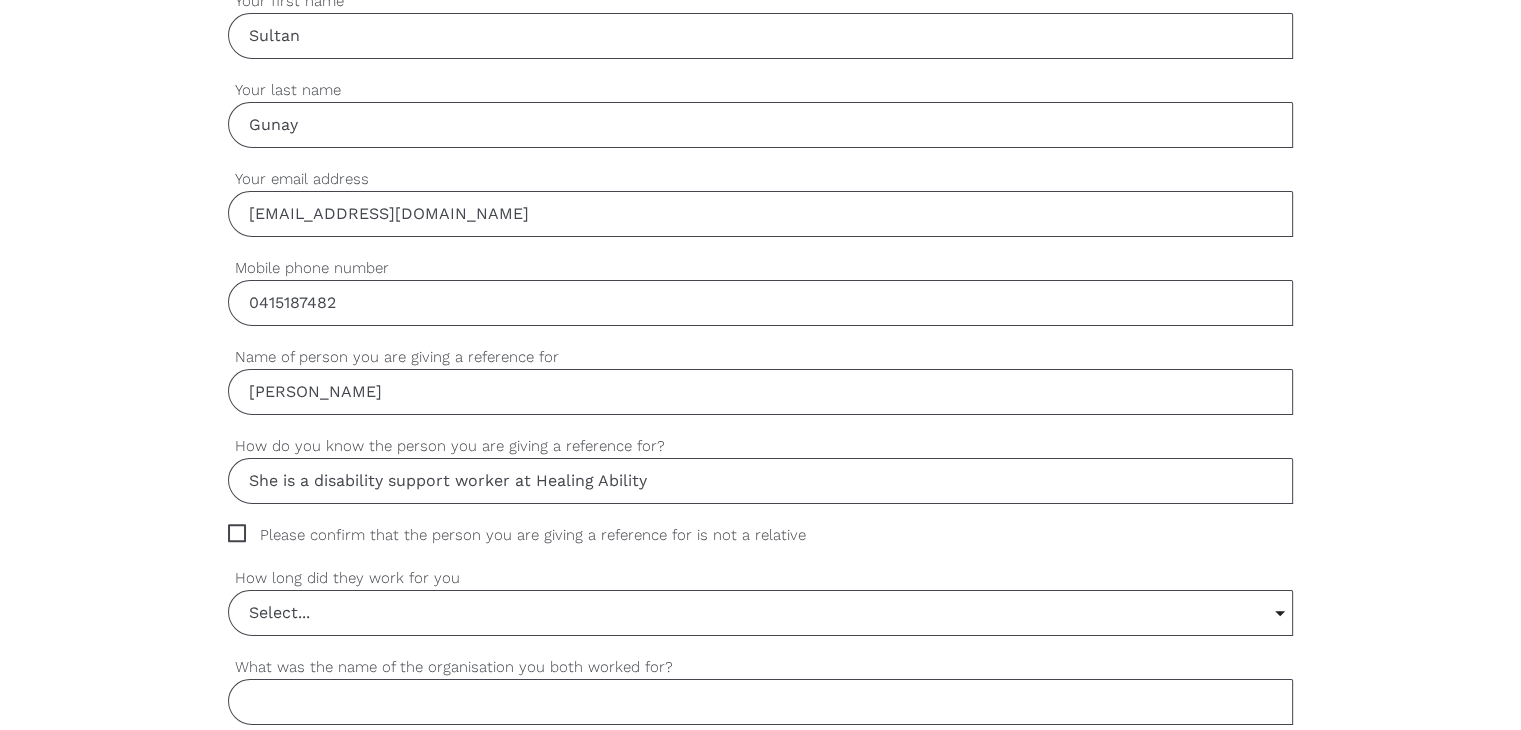 scroll, scrollTop: 800, scrollLeft: 0, axis: vertical 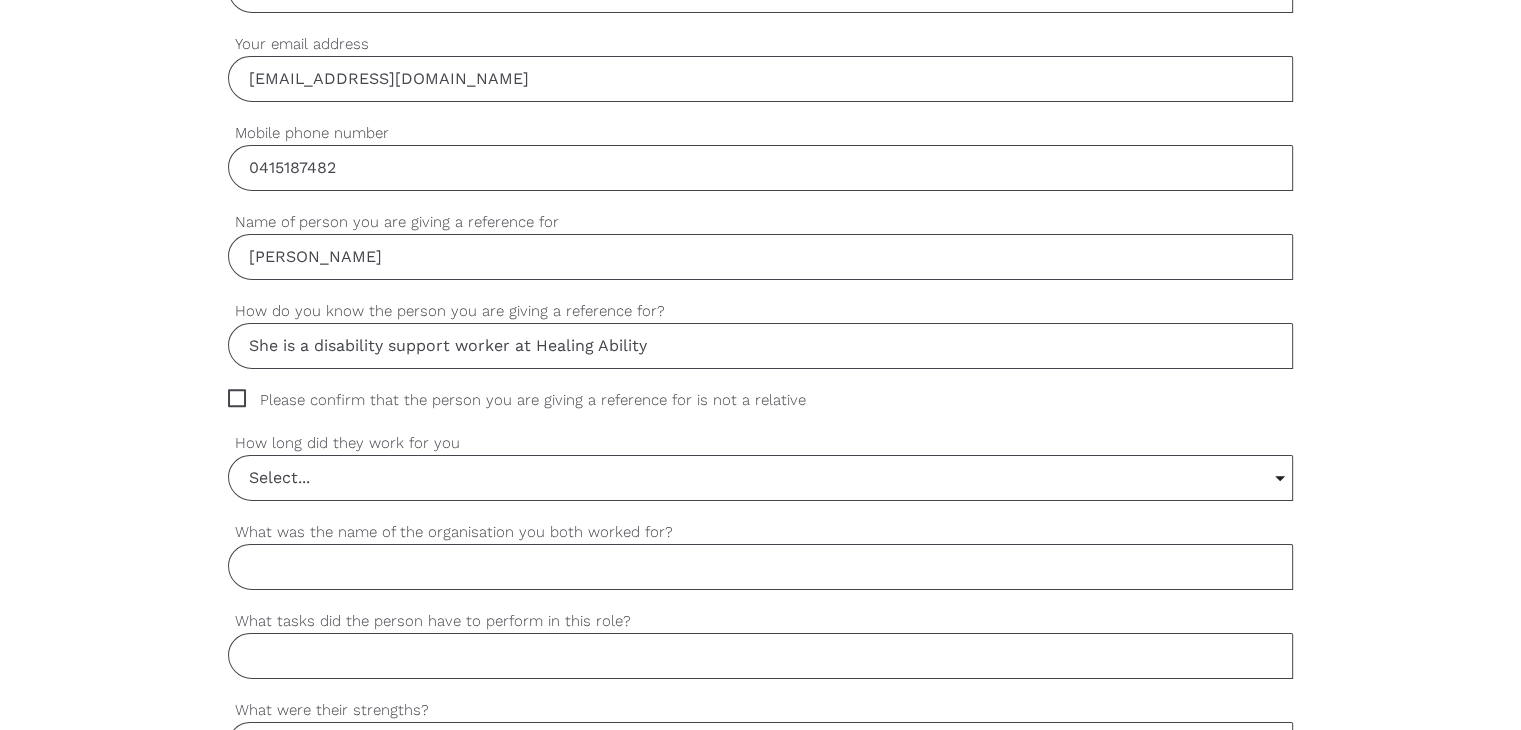 type on "Tugce Tecim" 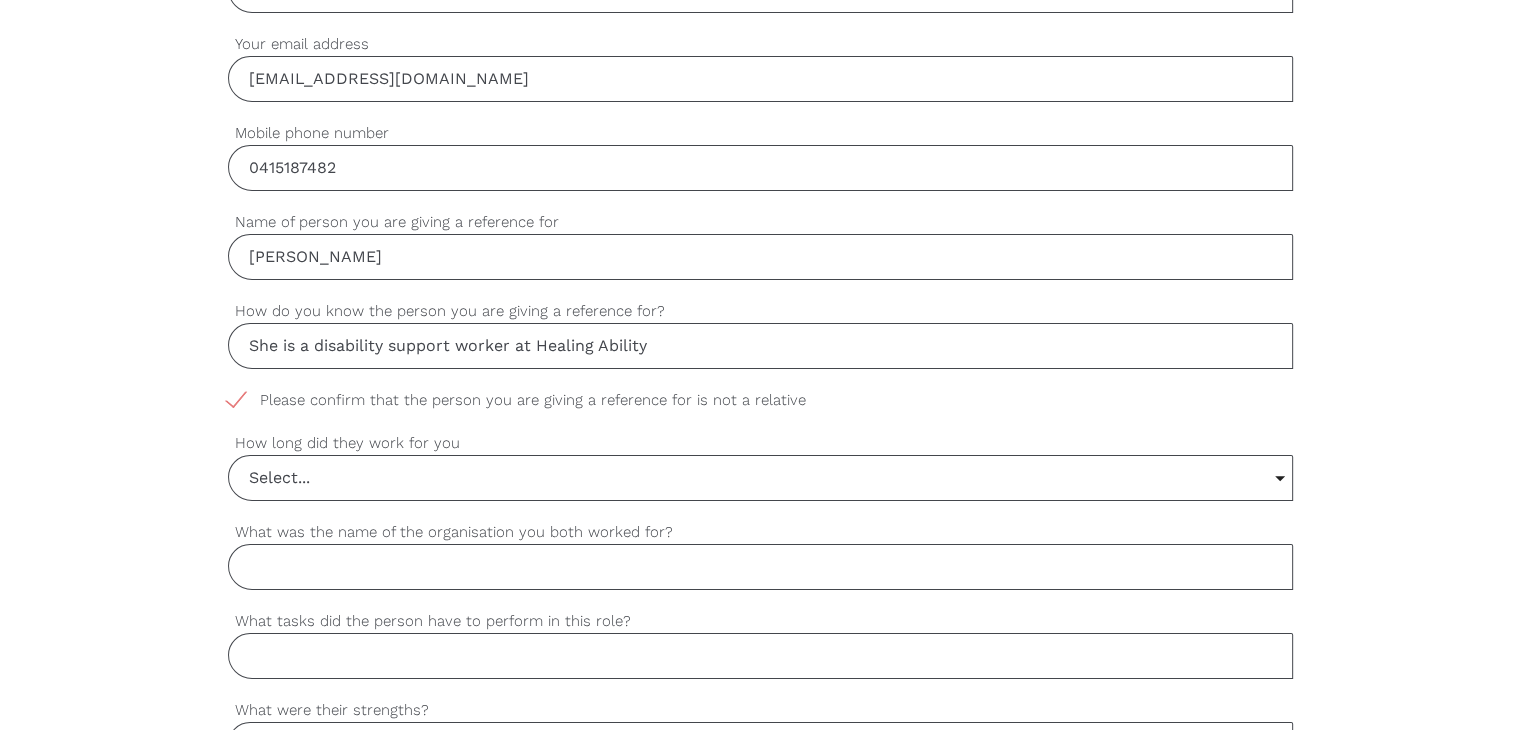 click on "Select..." at bounding box center [760, 478] 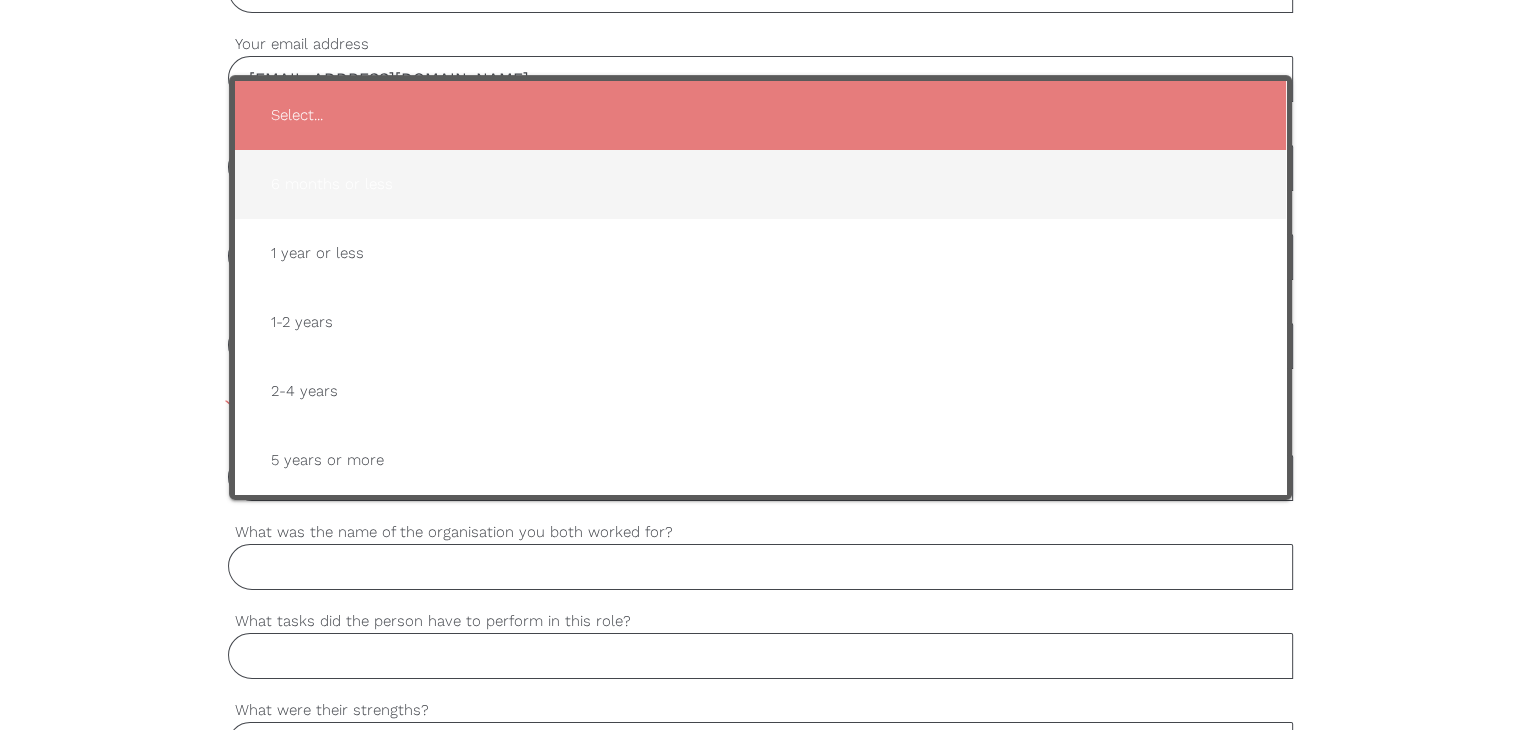 click on "6 months or less" at bounding box center (760, 184) 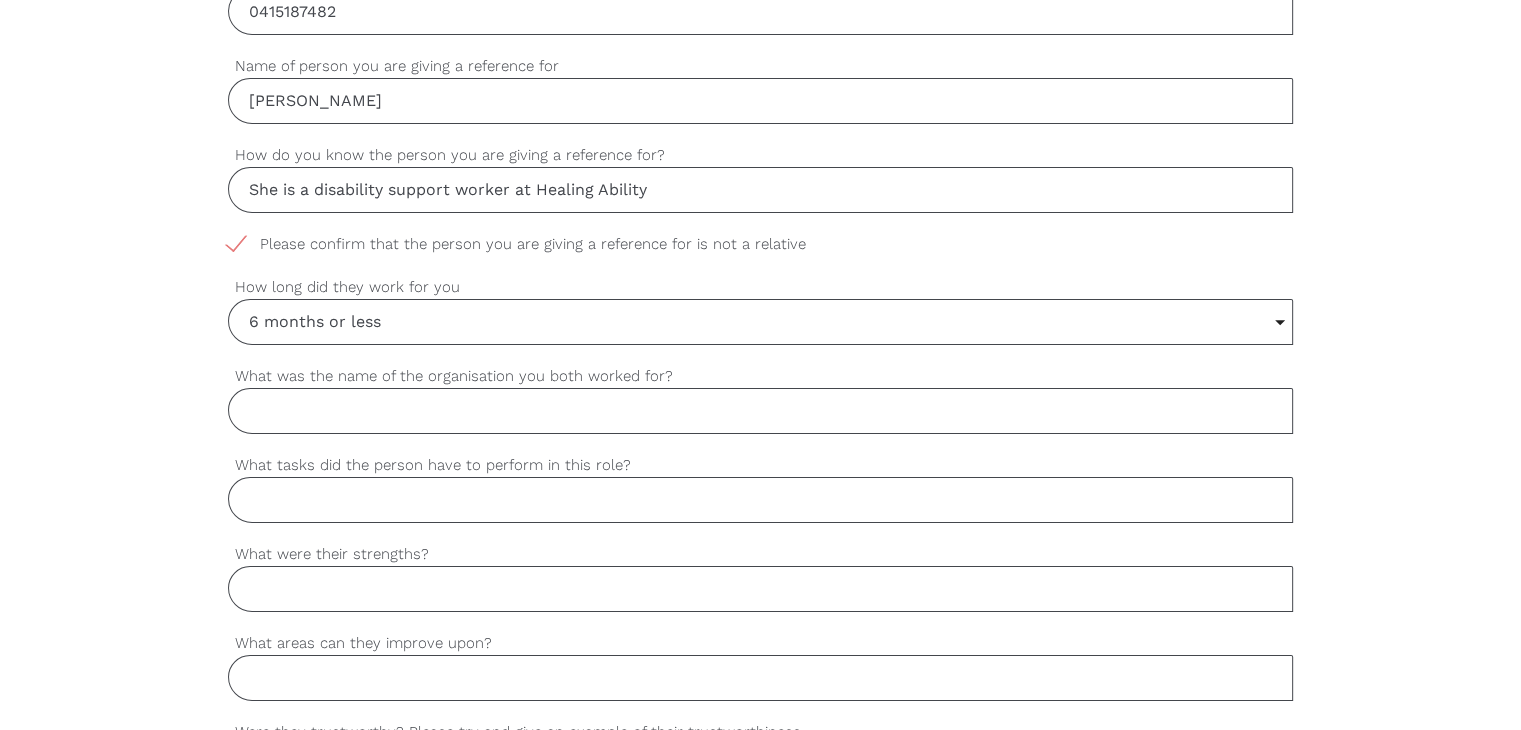 scroll, scrollTop: 1000, scrollLeft: 0, axis: vertical 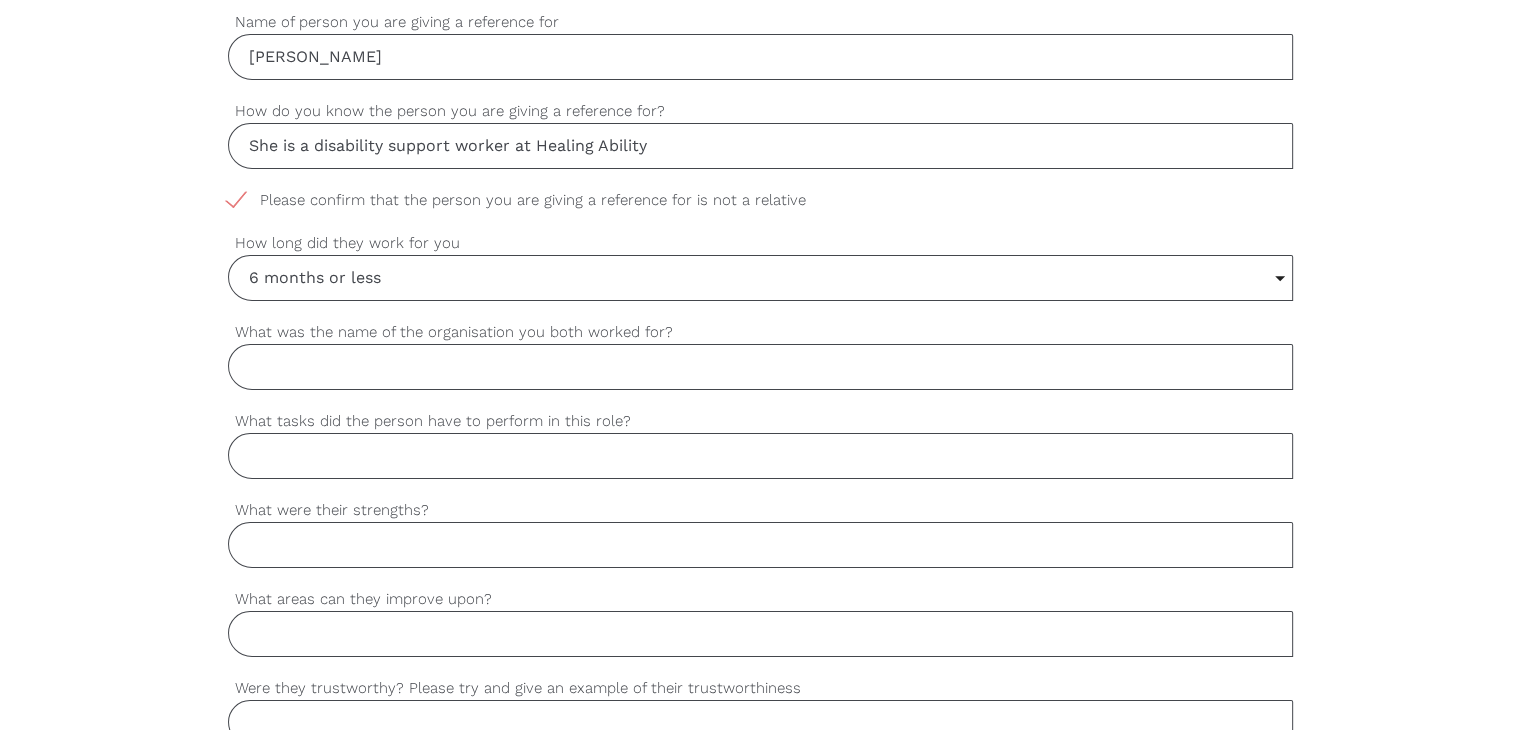 click on "What was the name of the organisation you both worked for?" at bounding box center [760, 367] 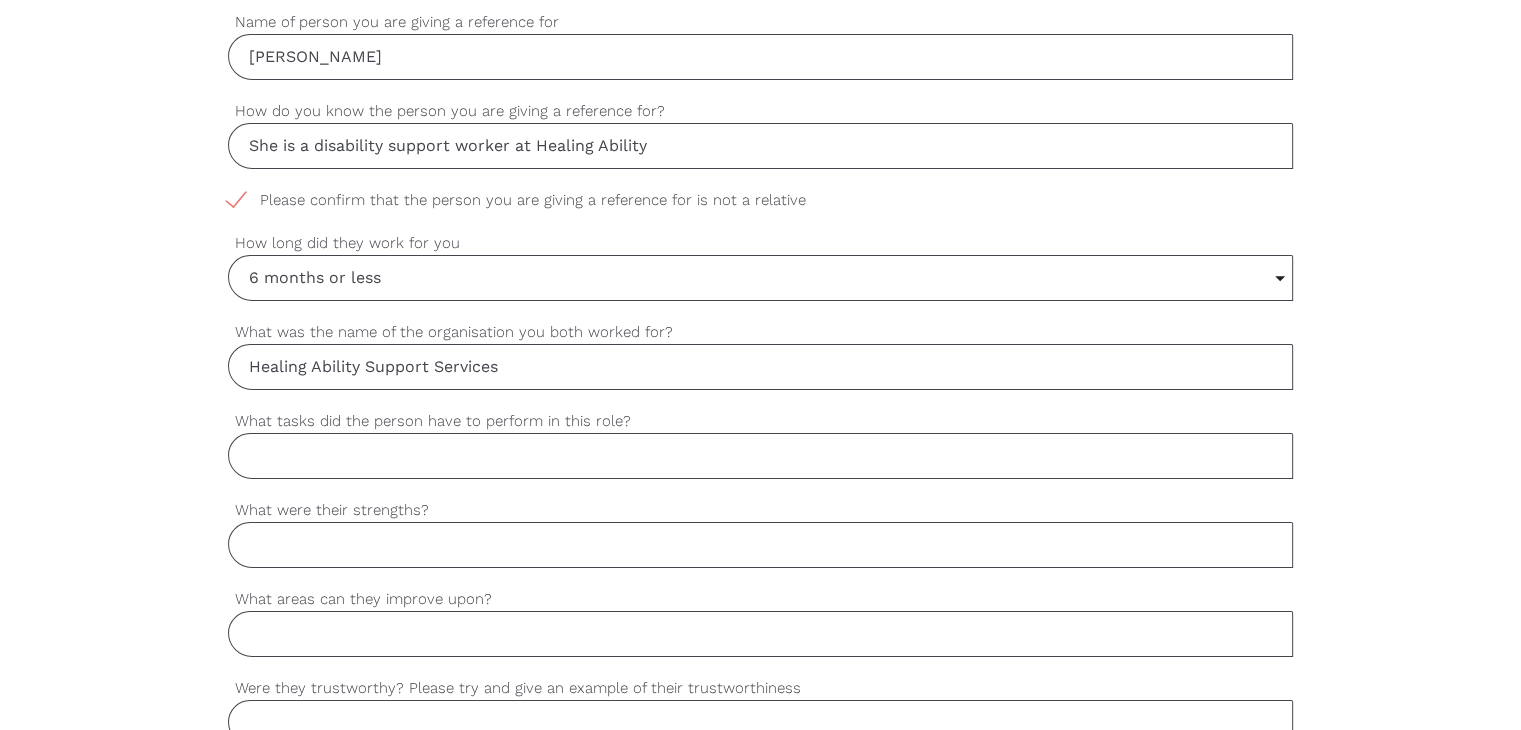 type on "Healing Ability Support Services" 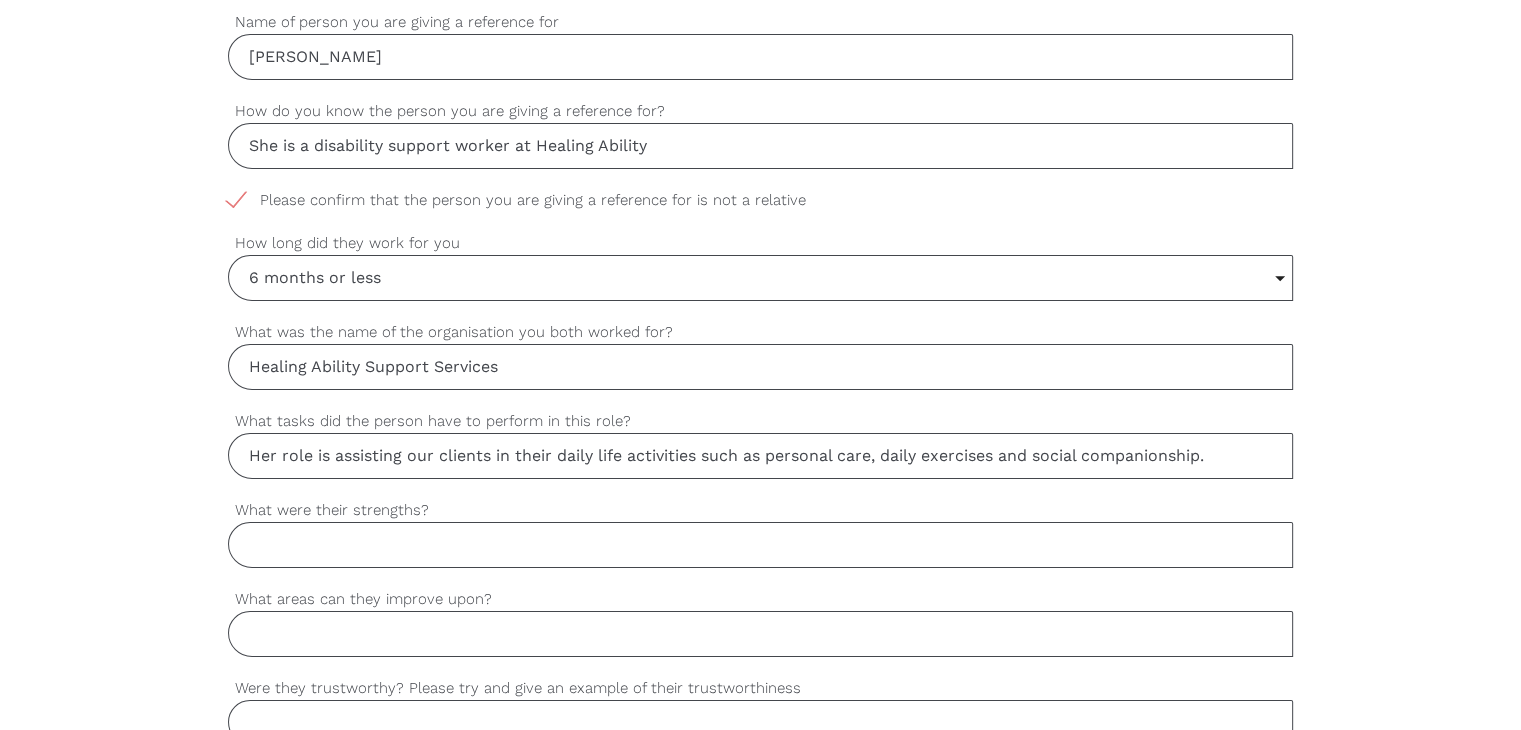 type on "Her role is assisting our clients in their daily life activities such as personal care, daily exercises and social companionship." 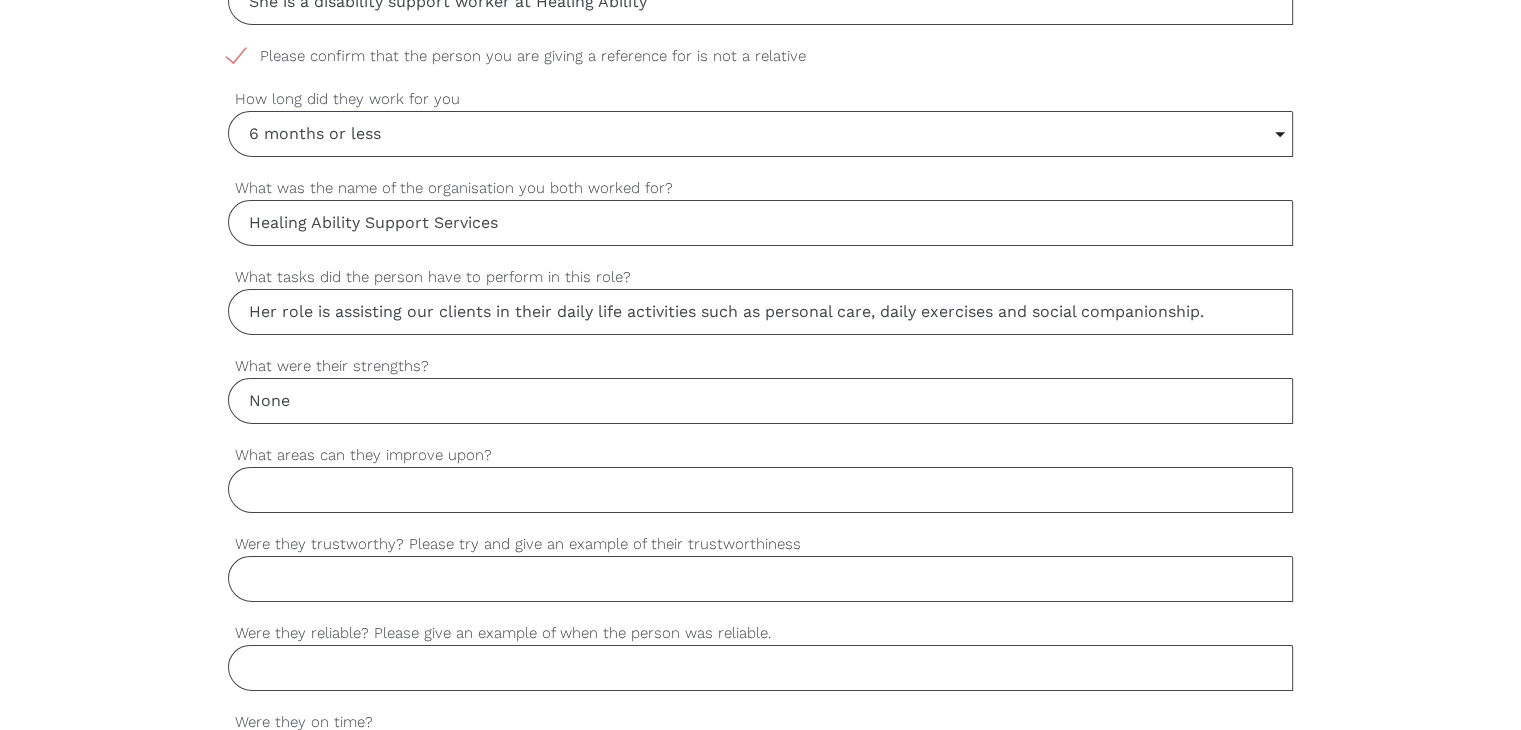 scroll, scrollTop: 1200, scrollLeft: 0, axis: vertical 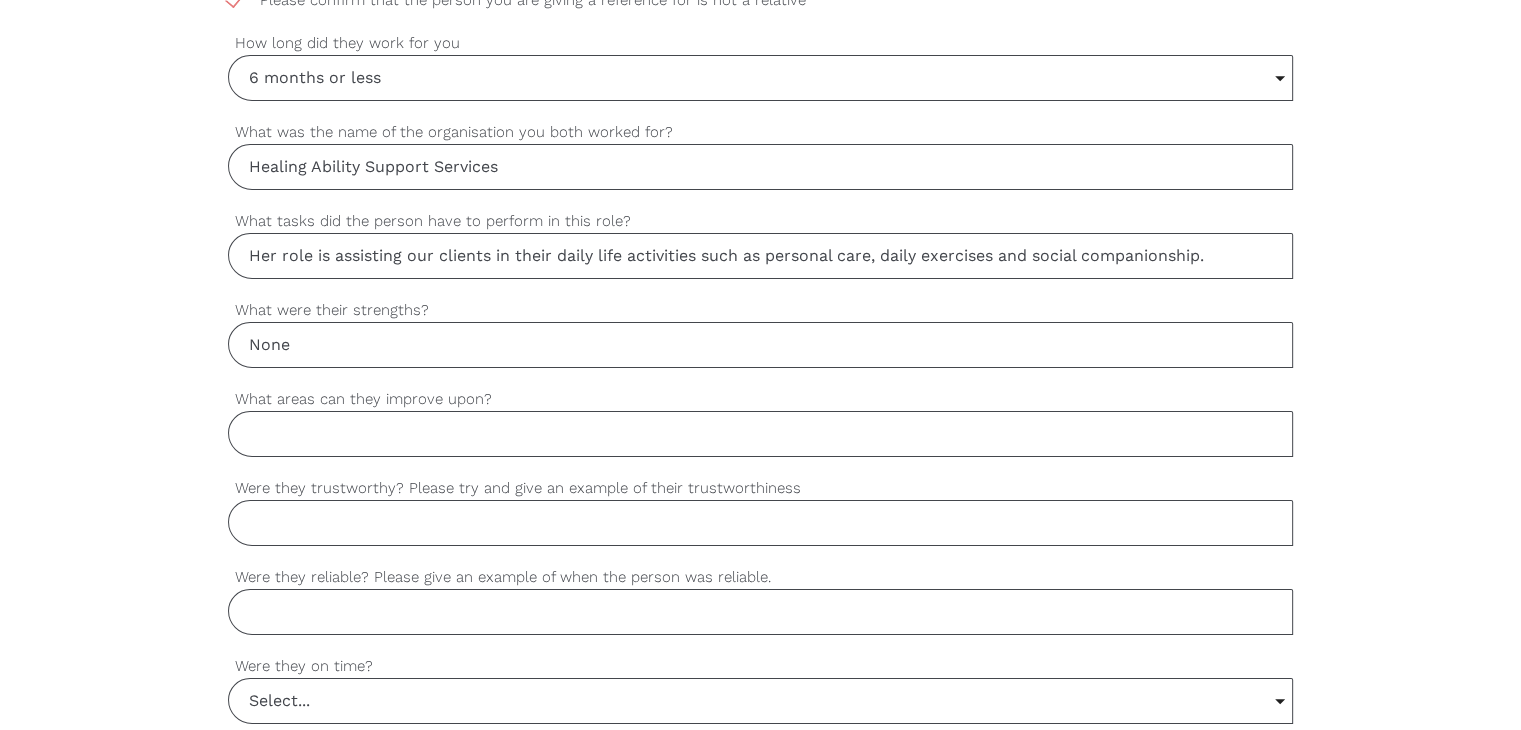 type on "None" 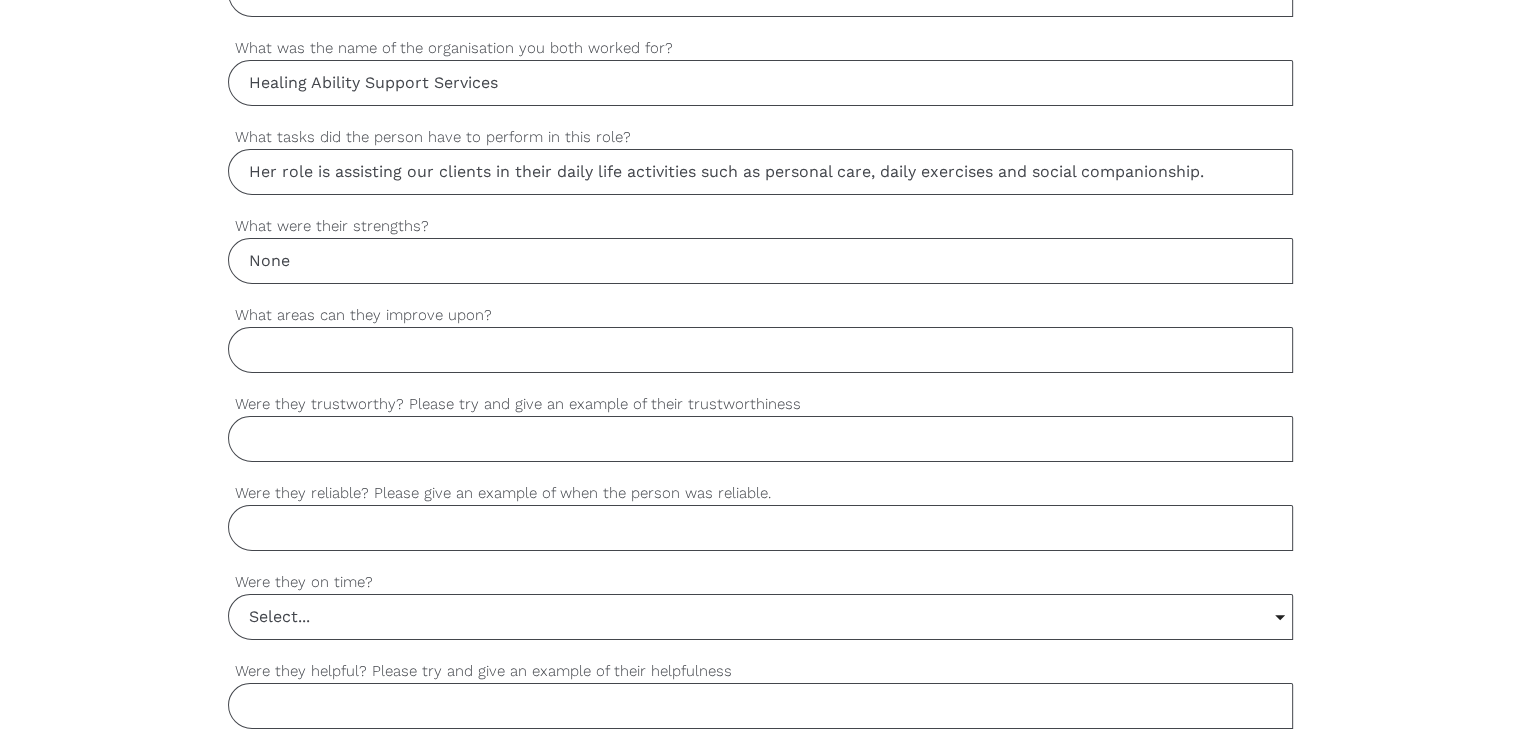 scroll, scrollTop: 1400, scrollLeft: 0, axis: vertical 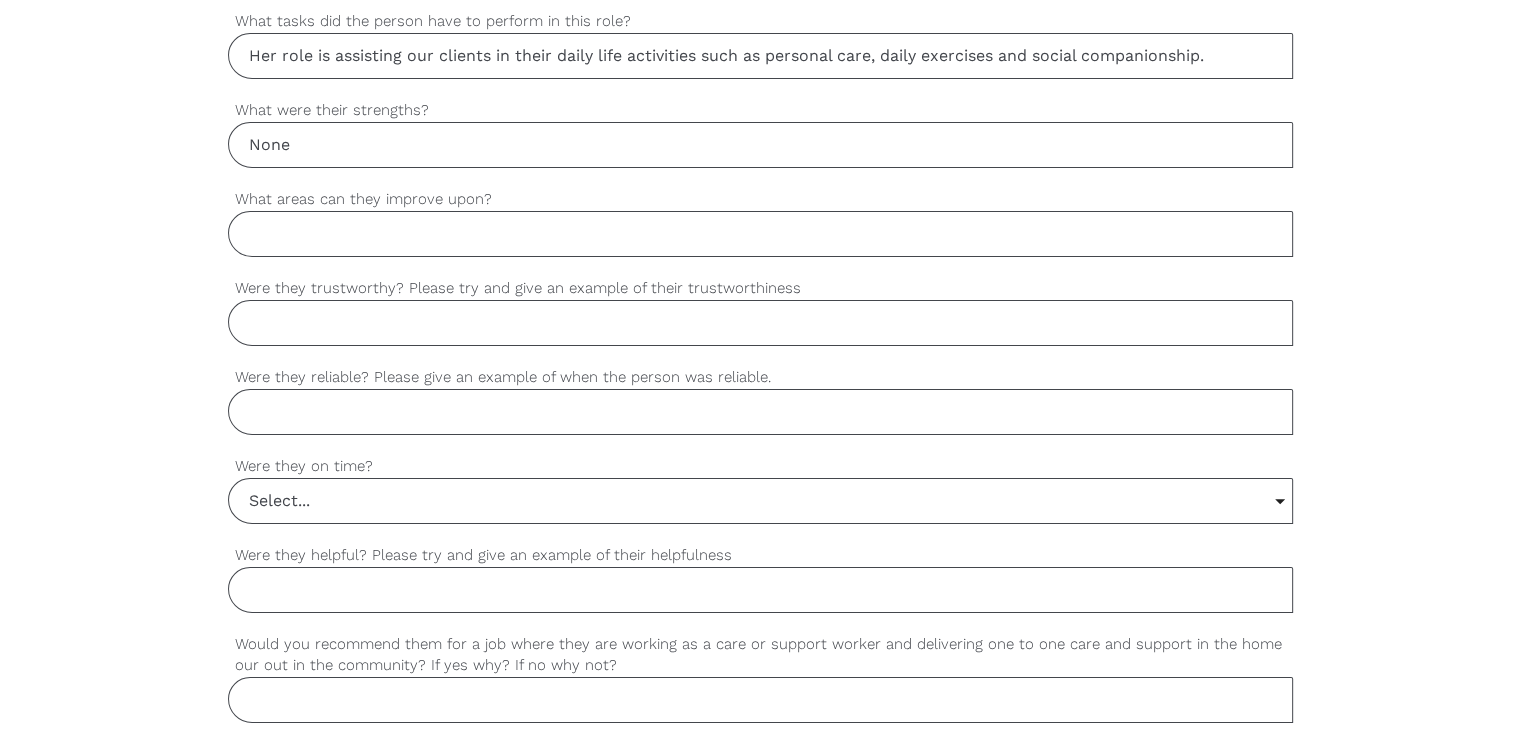 click on "Were they helpful? Please try and give an example of their helpfulness" at bounding box center [760, 590] 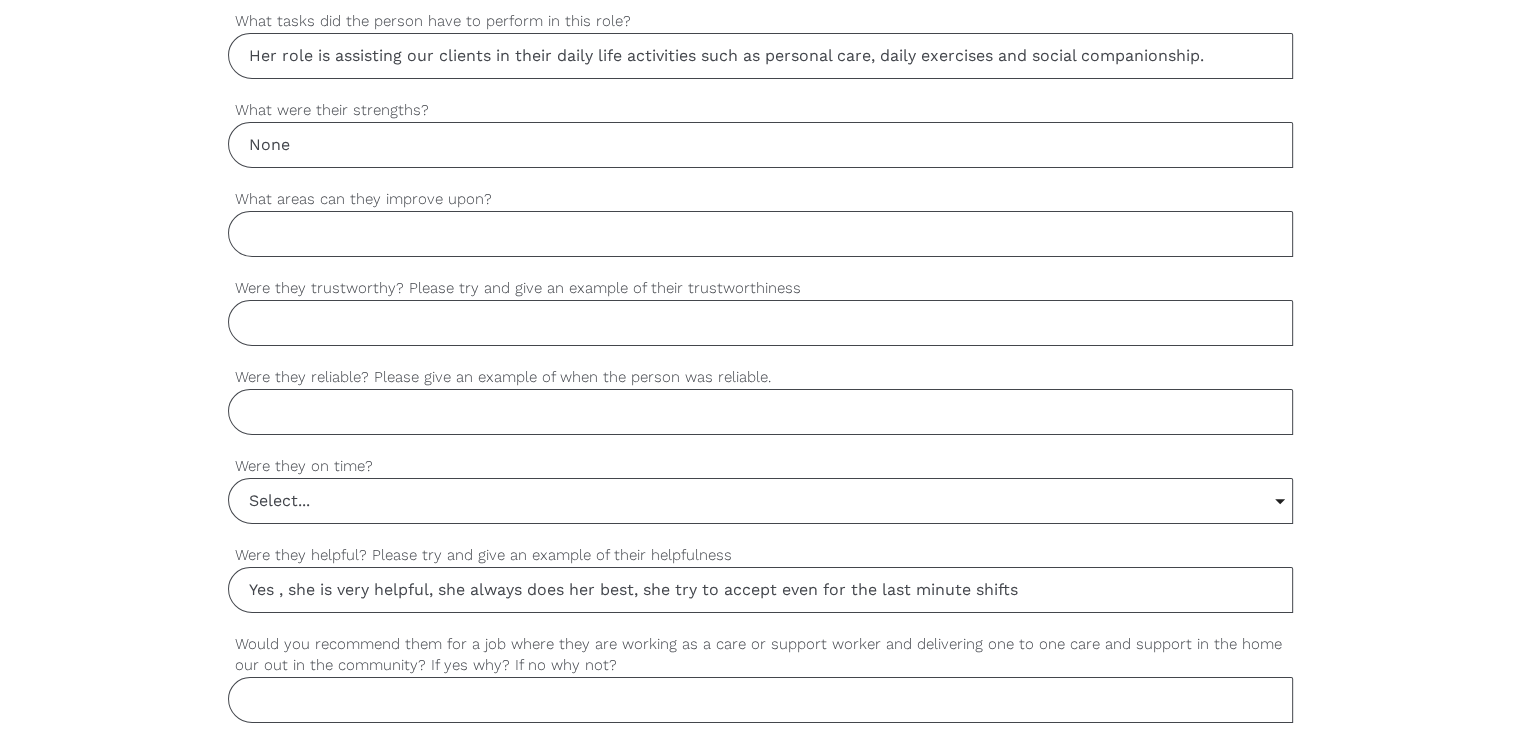 type on "Yes , she is very helpful, she always does her best, she try to accept even for the last minute shifts" 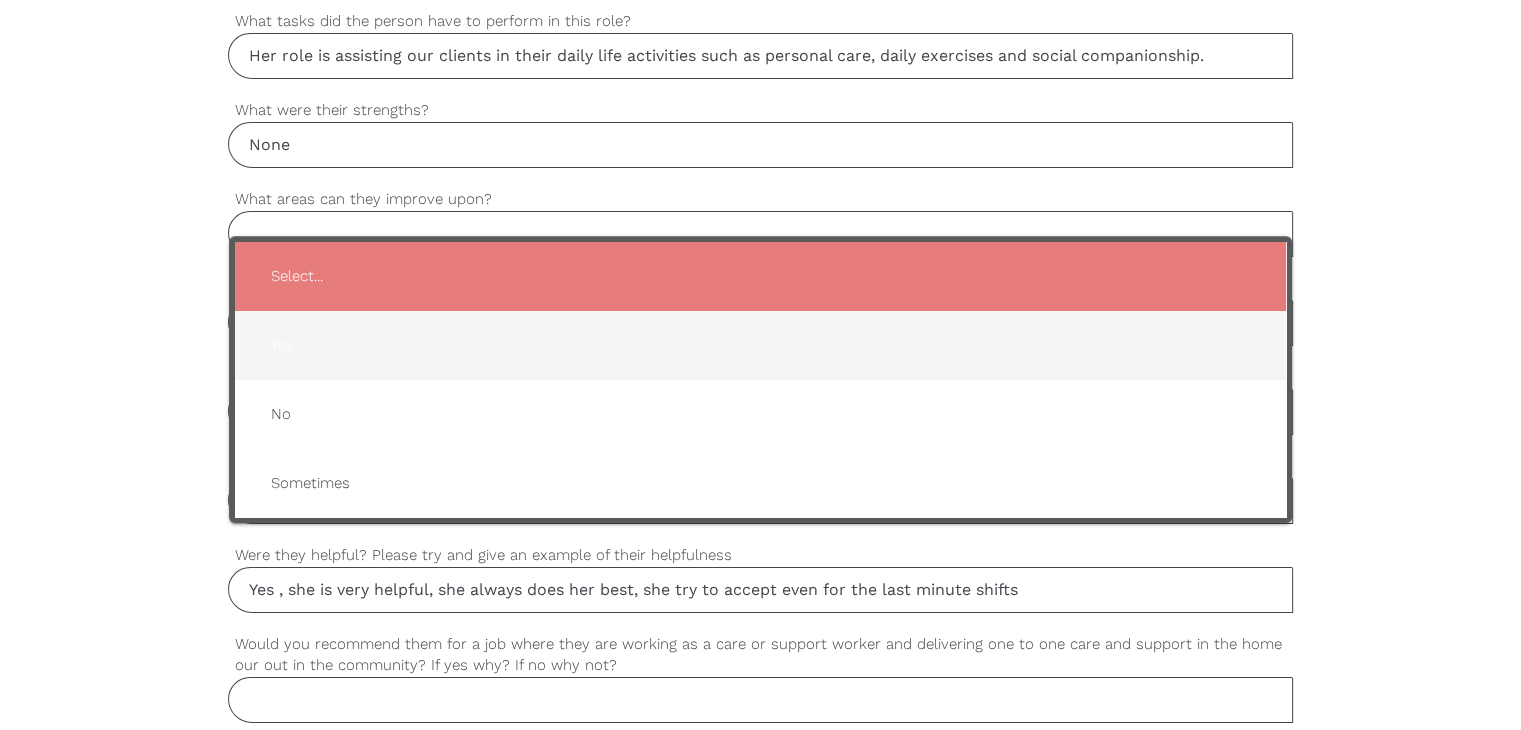 click on "Yes" at bounding box center [760, 345] 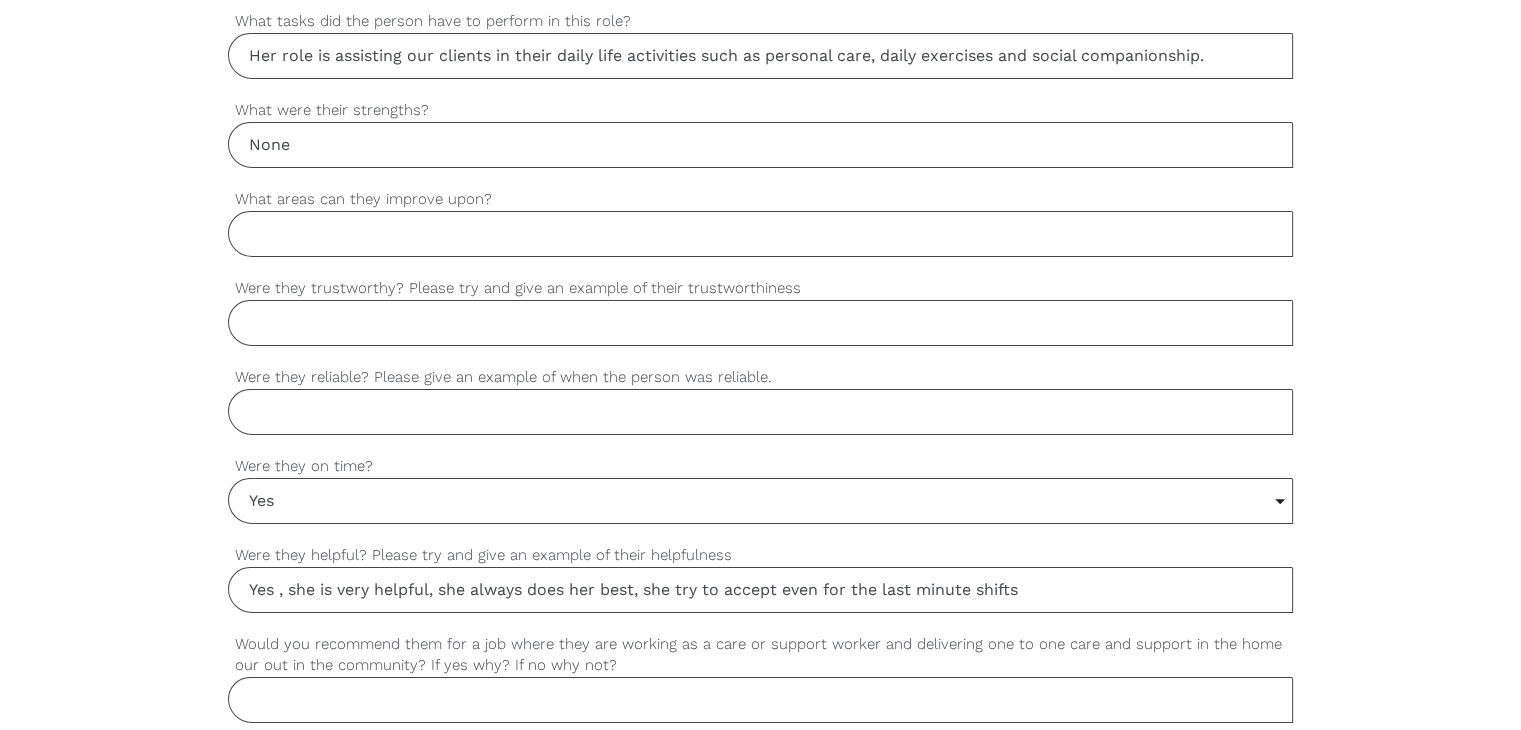 click on "Were they reliable? Please give an example of when the person was reliable." at bounding box center (760, 412) 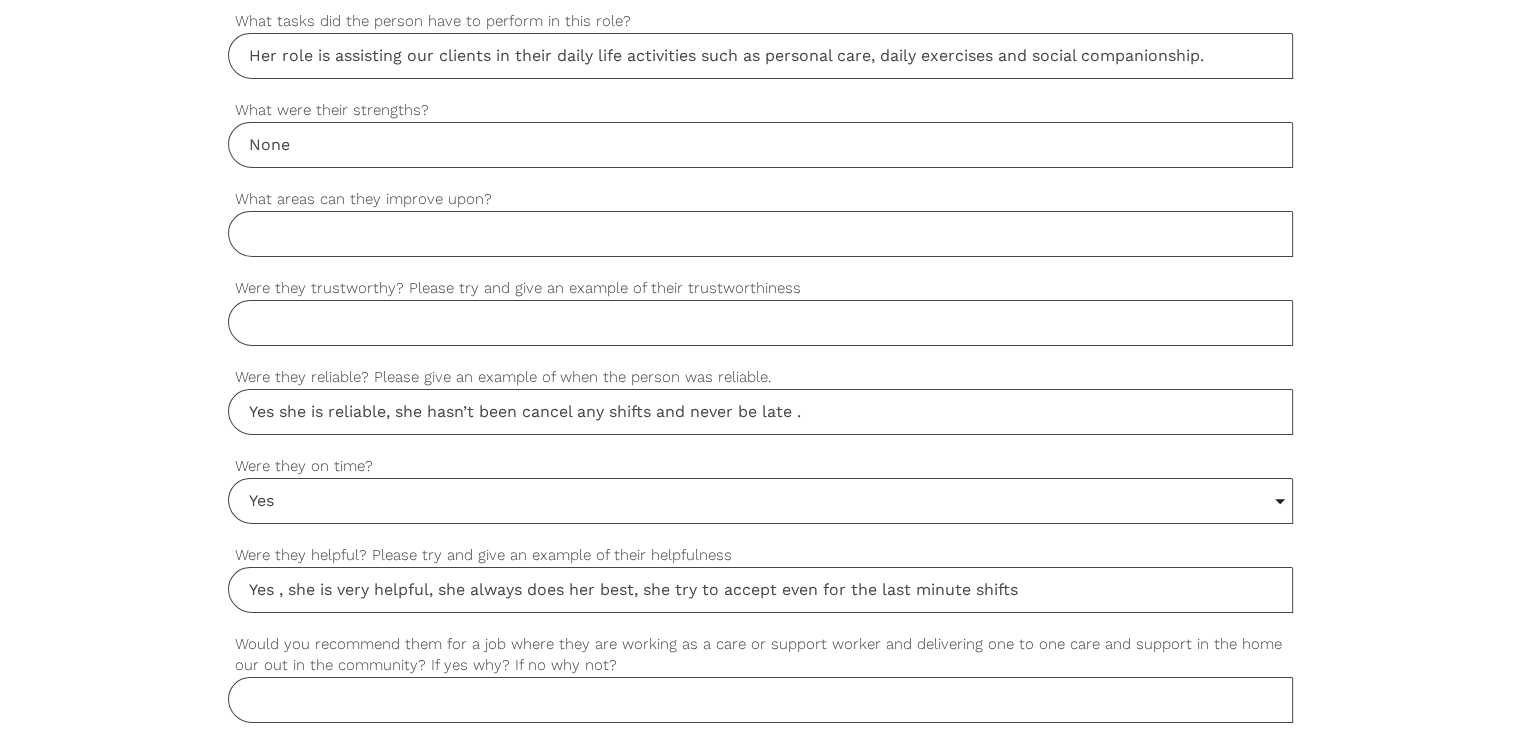 type on "Yes she is reliable, she hasn’t been cancel any shifts and never be late ." 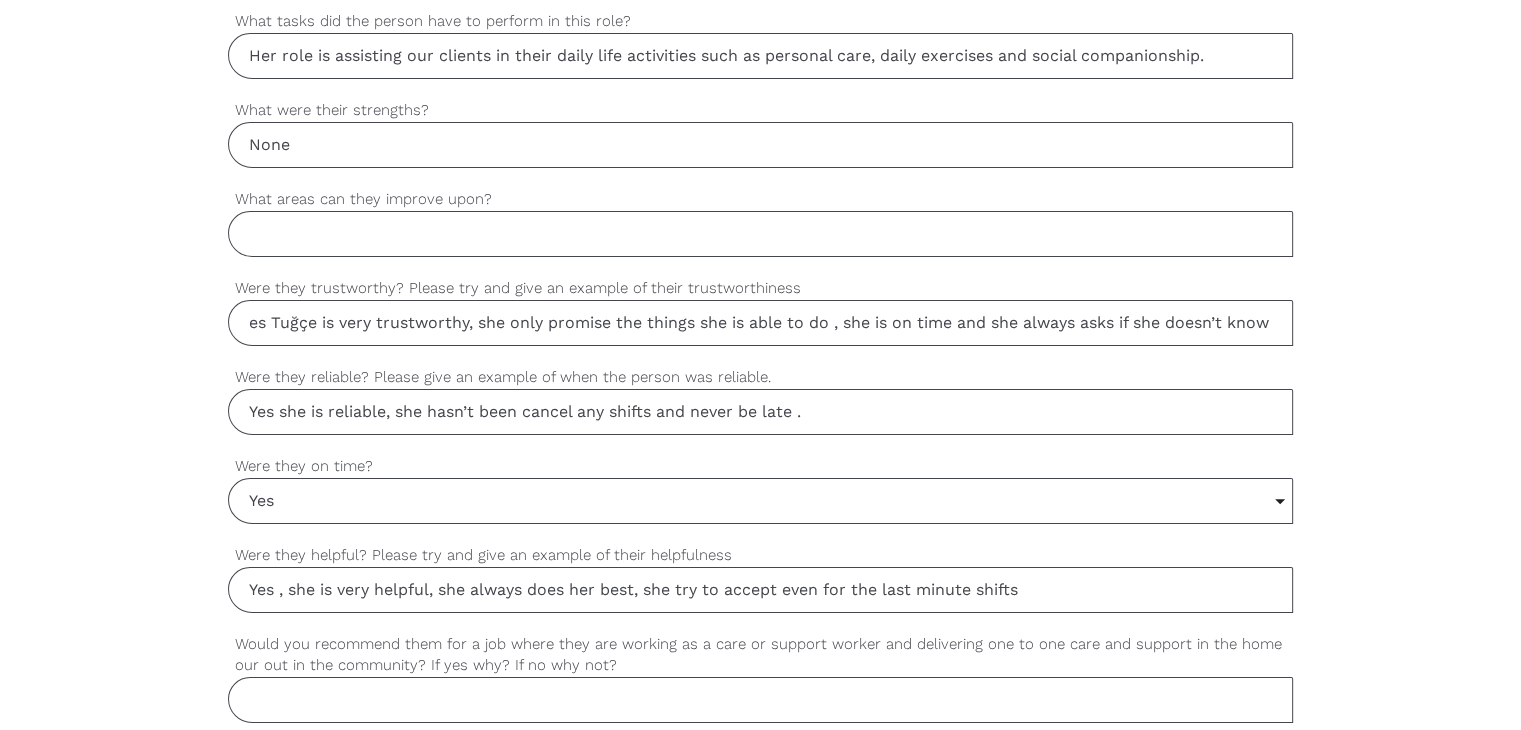 scroll, scrollTop: 0, scrollLeft: 173, axis: horizontal 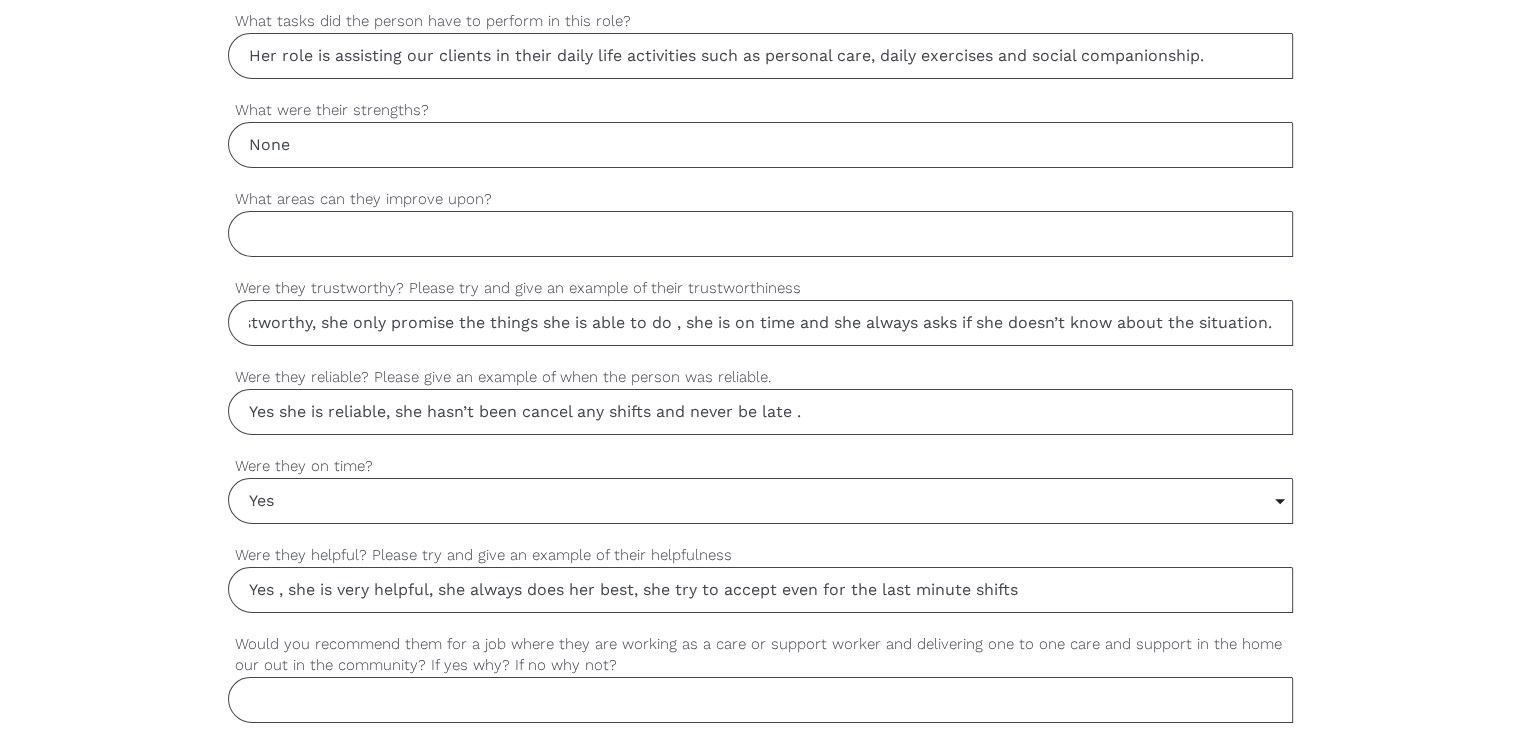 type on "es Tuğçe is very trustworthy, she only promise the things she is able to do , she is on time and she always asks if she doesn’t know about the situation." 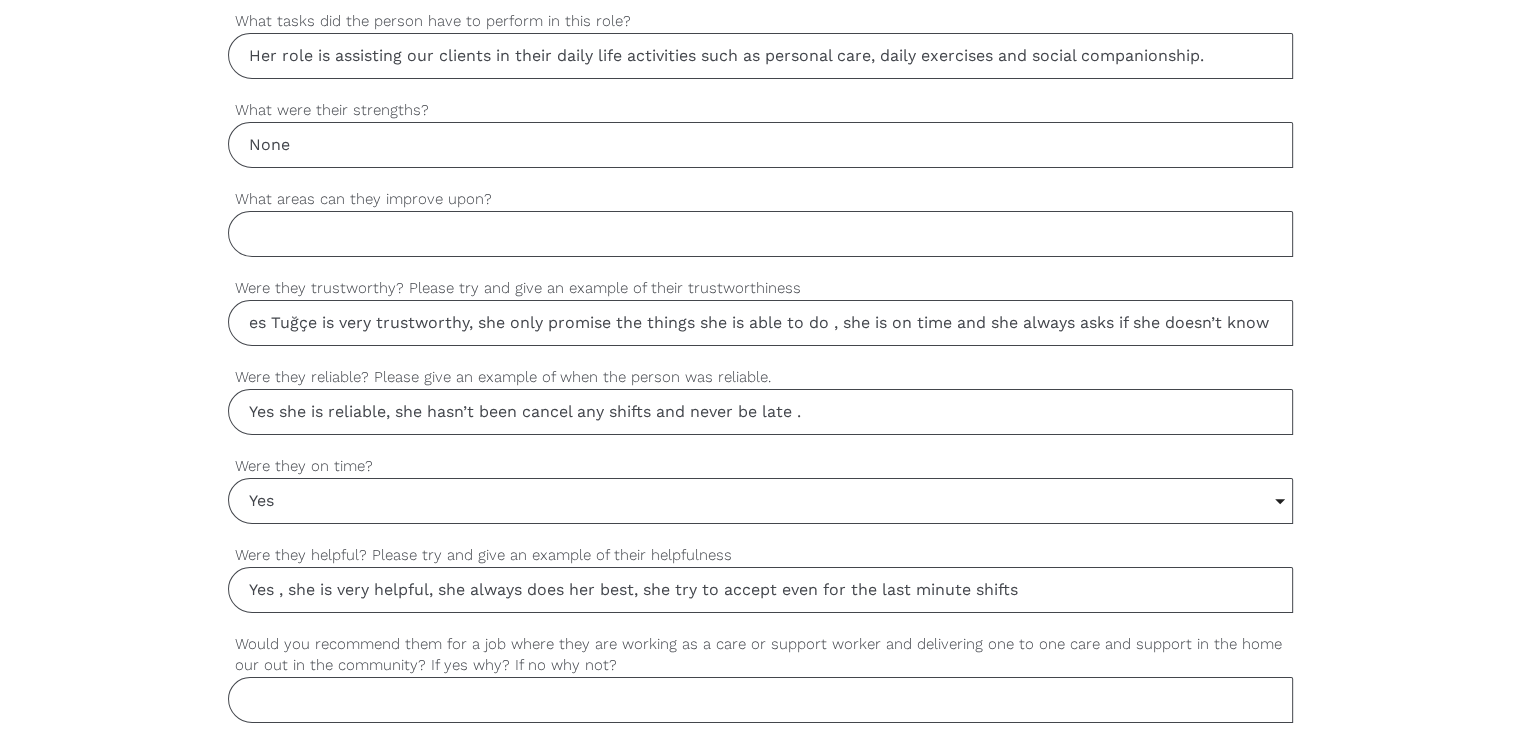 click on "None" at bounding box center (760, 145) 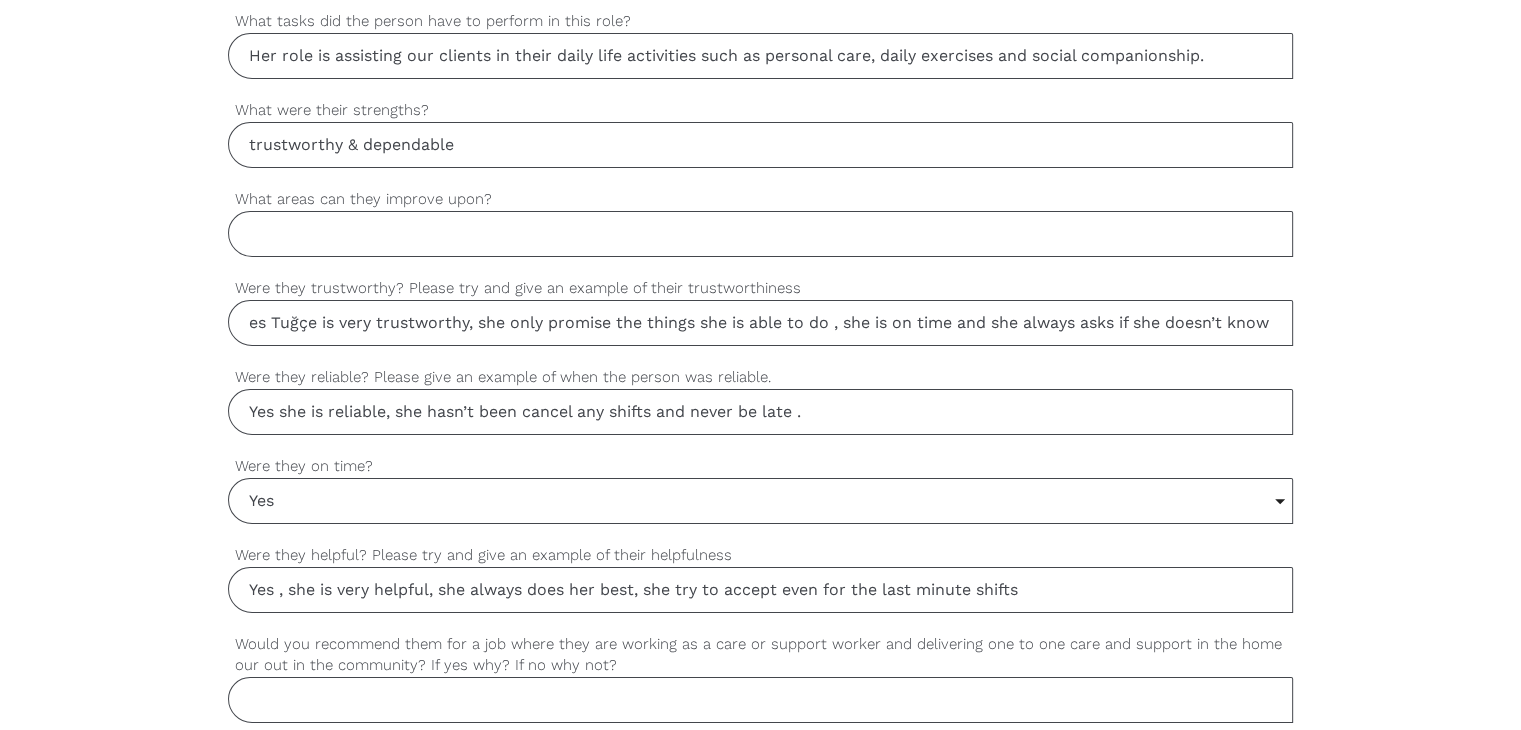 type on "trustworthy & dependable" 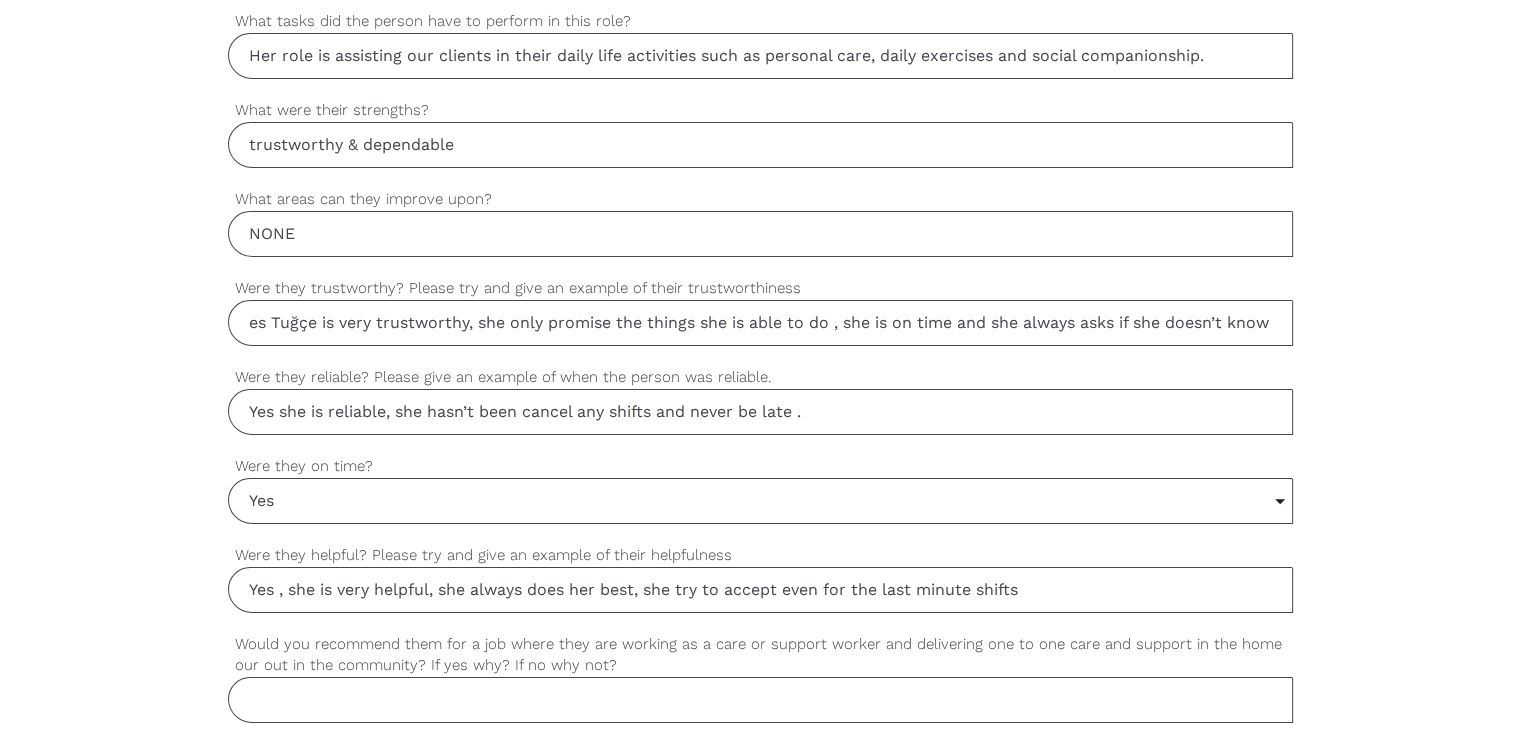 type on "NONE" 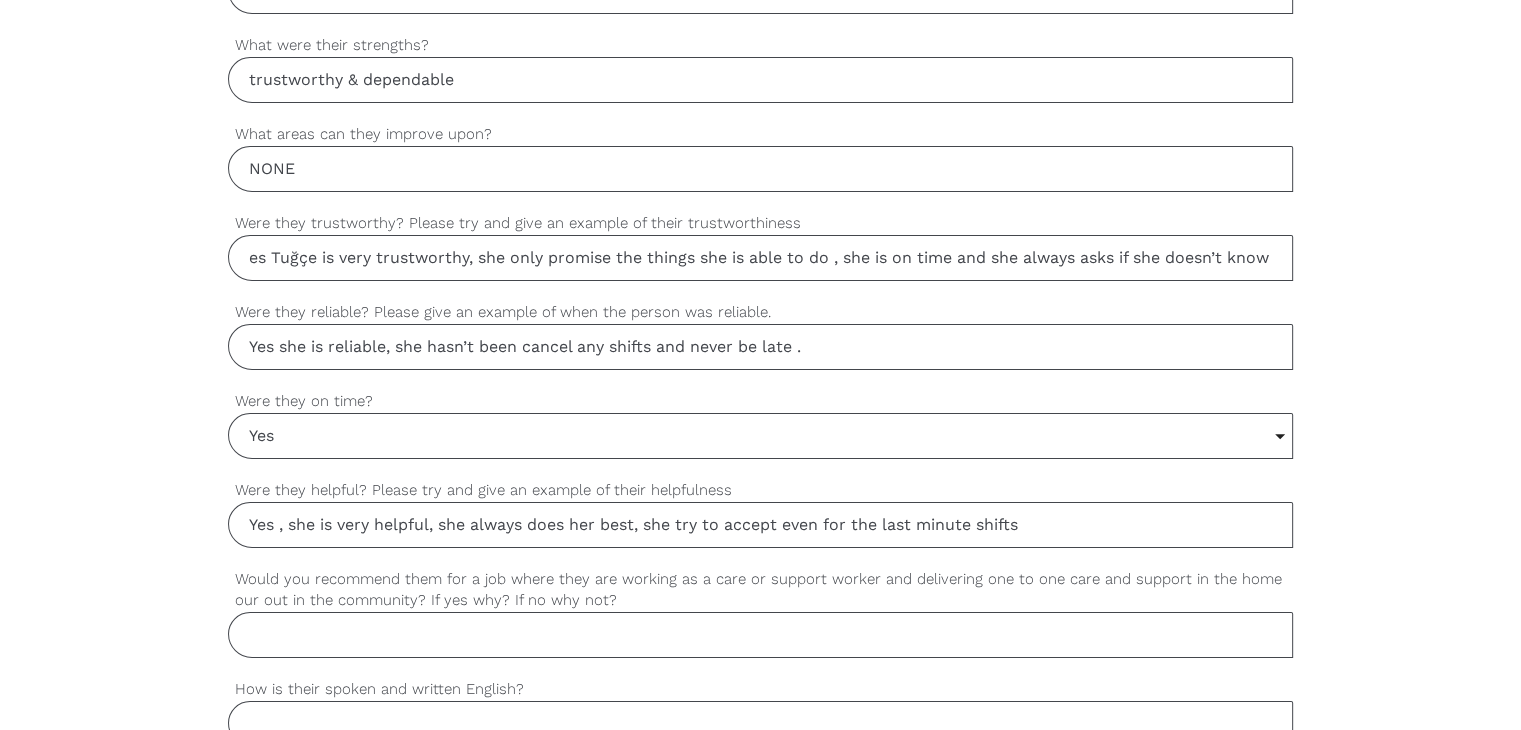 scroll, scrollTop: 1500, scrollLeft: 0, axis: vertical 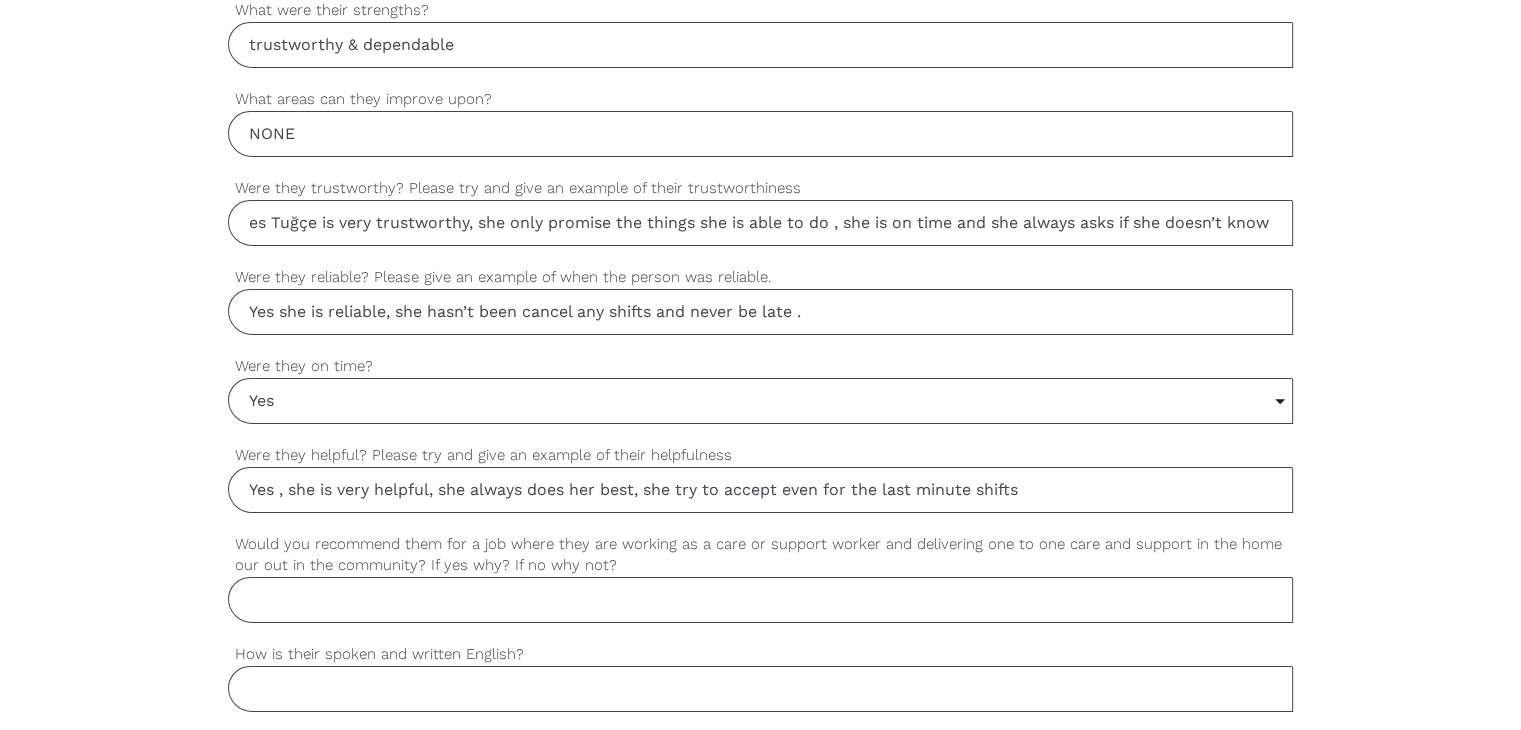 click on "Would you recommend them for a job where they are working as a care or support worker and delivering one to one care and support in the home our out in the community? If yes why? If no why not?" at bounding box center [760, 600] 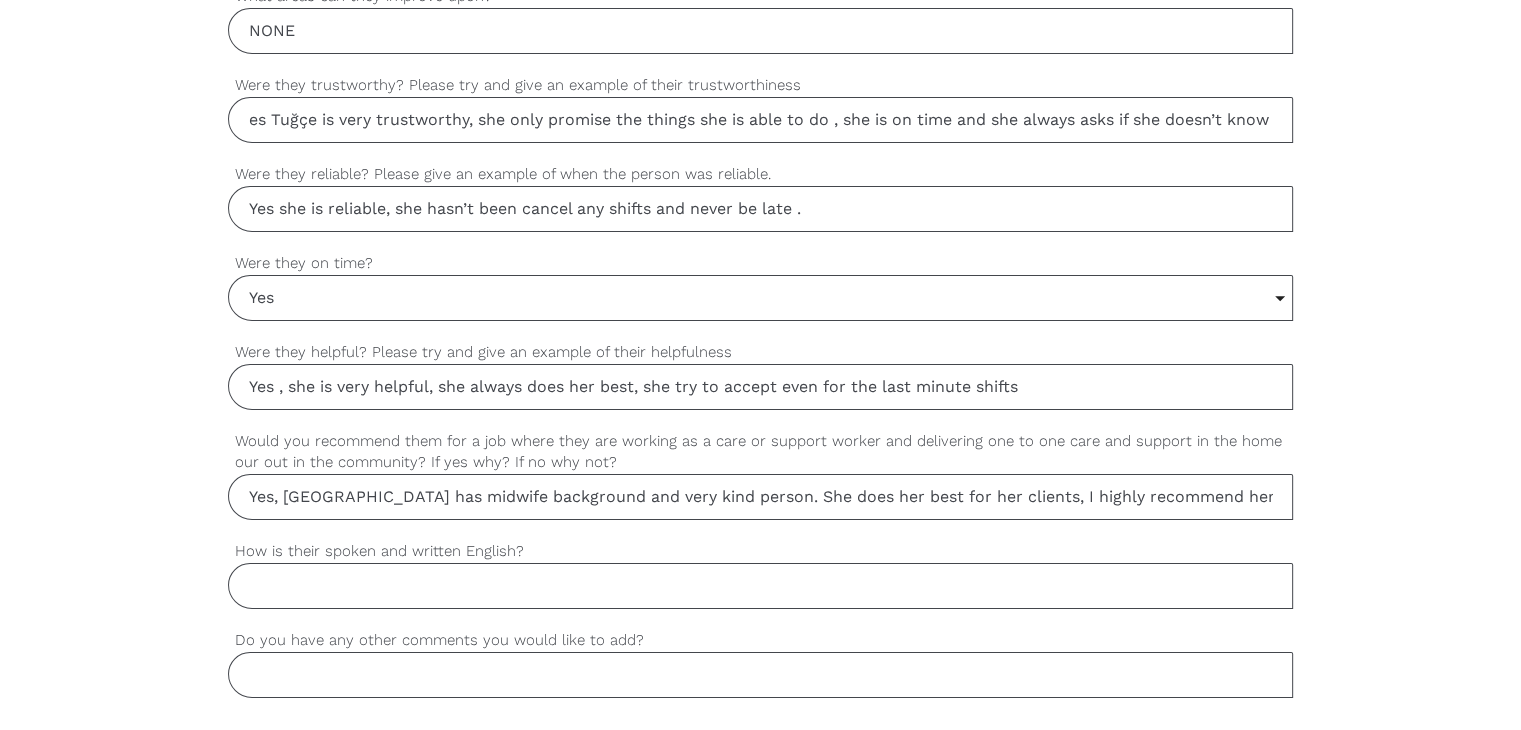 scroll, scrollTop: 1700, scrollLeft: 0, axis: vertical 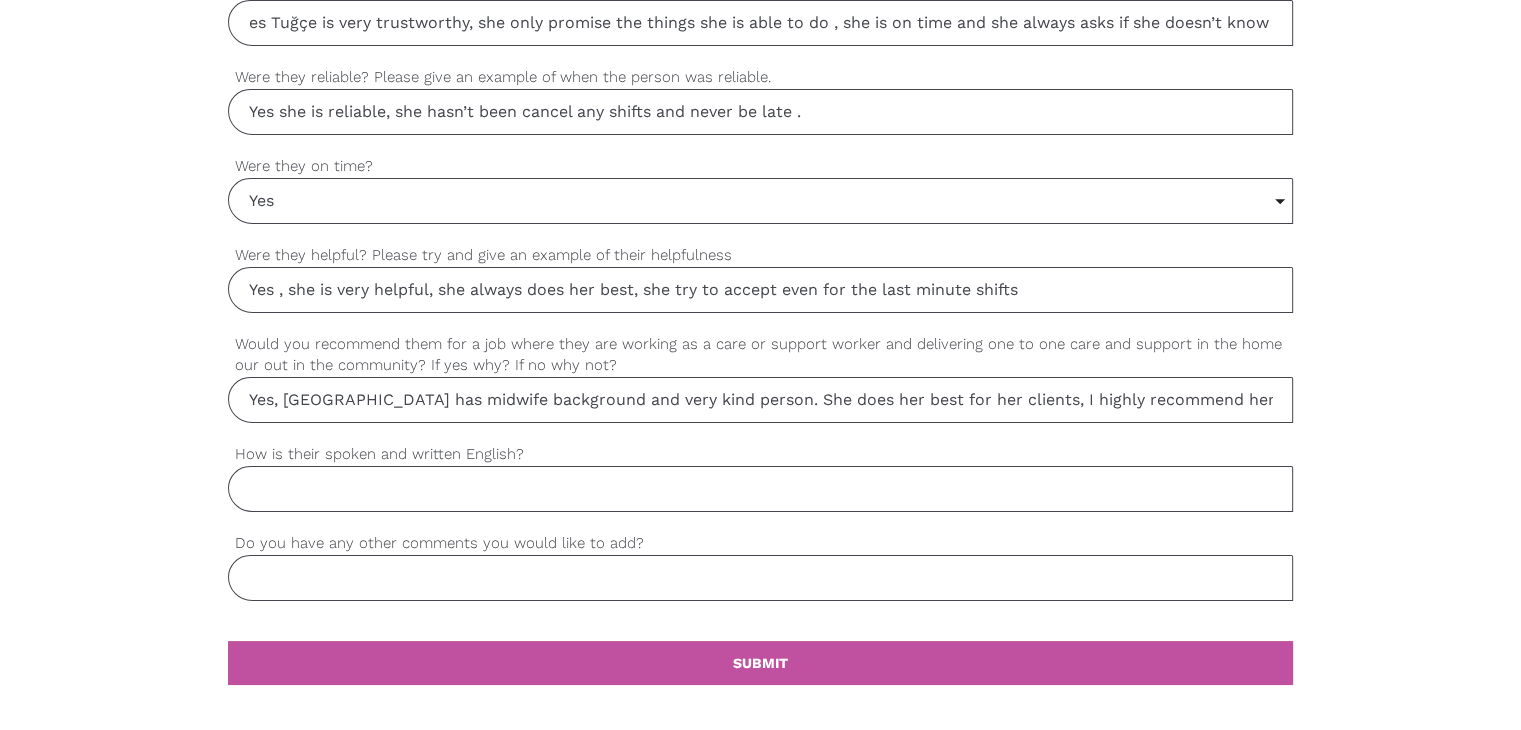 type on "Yes, Tuğçe has midwife background and very kind person. She does her best for her clients, I highly recommend her." 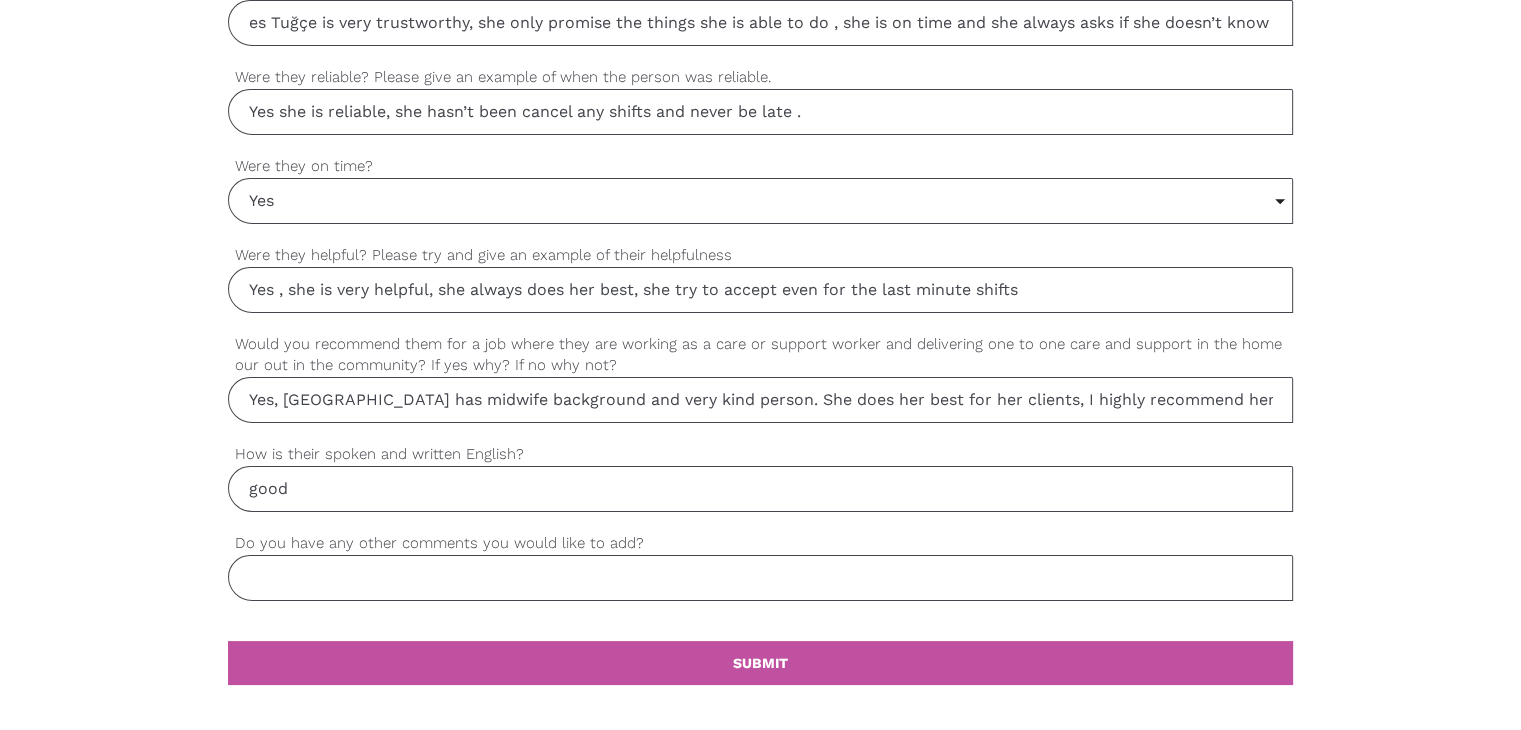 type on "good" 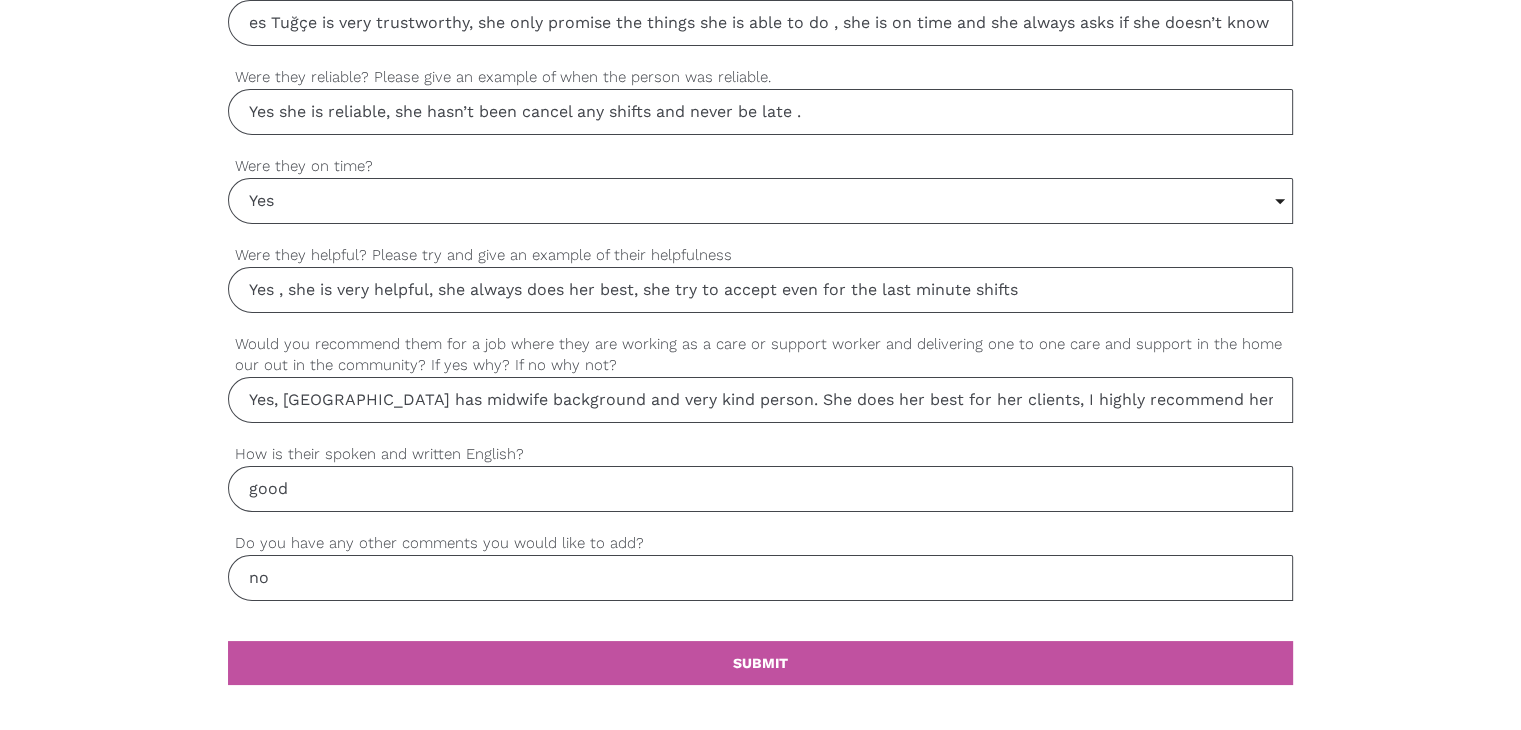 type on "n" 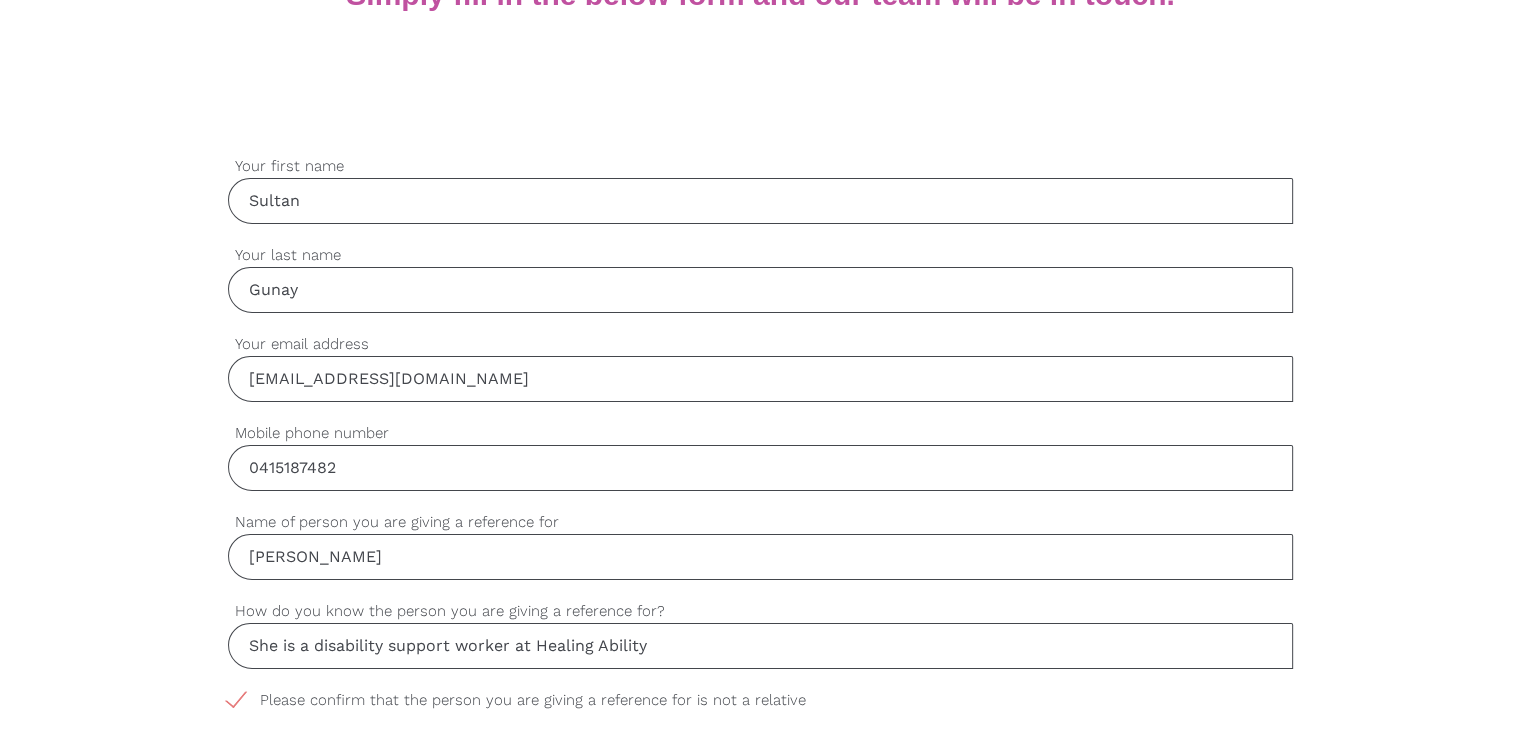 scroll, scrollTop: 700, scrollLeft: 0, axis: vertical 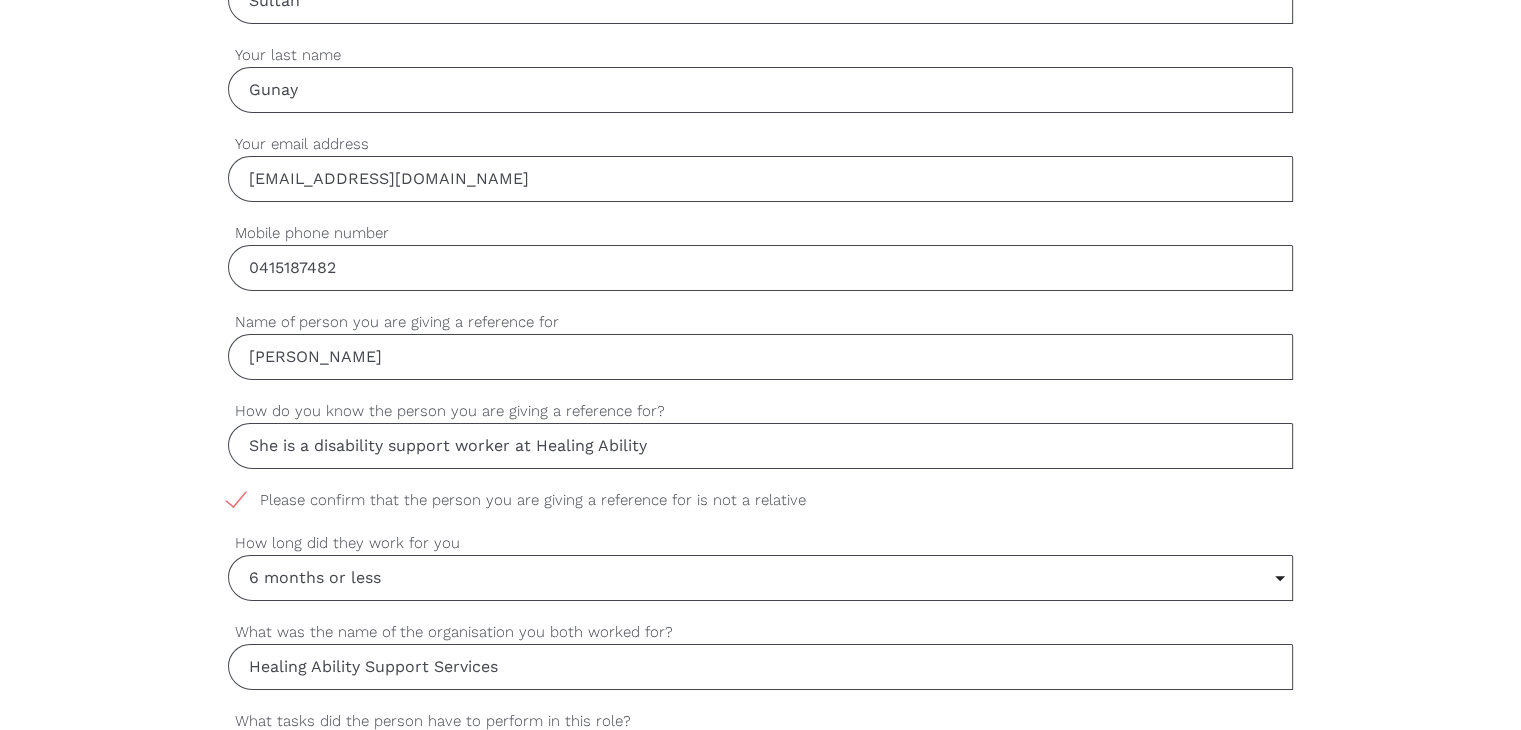 type on "NA" 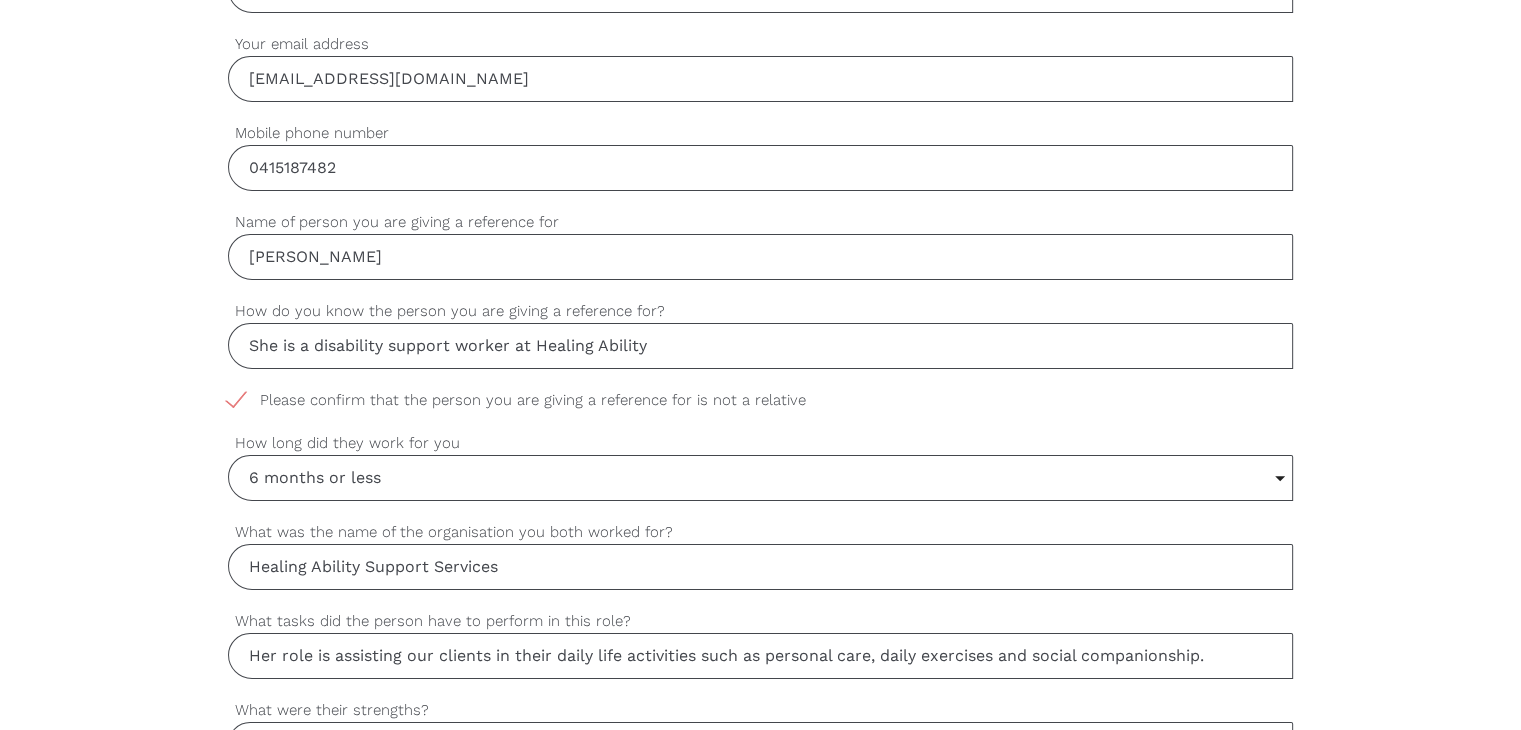 scroll, scrollTop: 400, scrollLeft: 0, axis: vertical 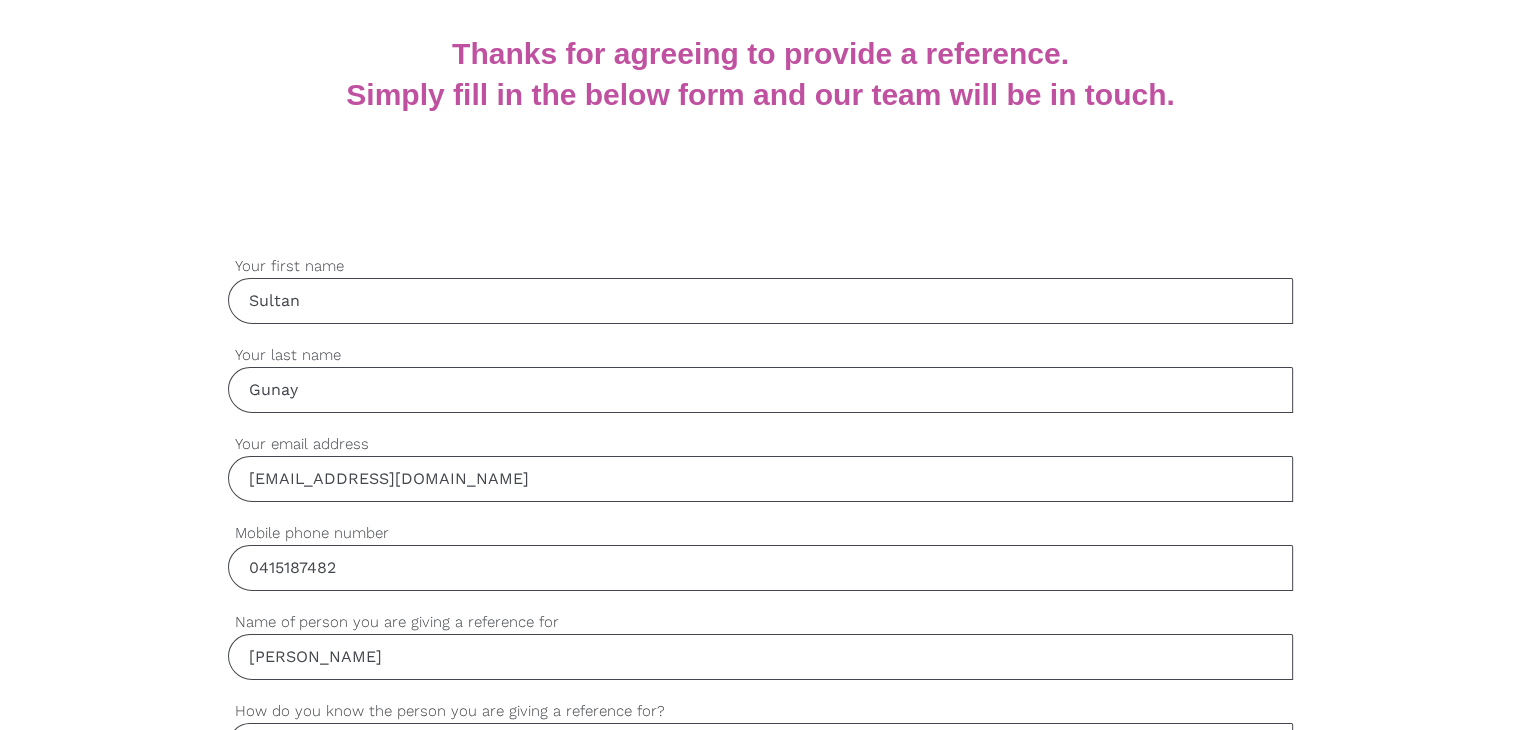 click on "Sultan" at bounding box center [760, 301] 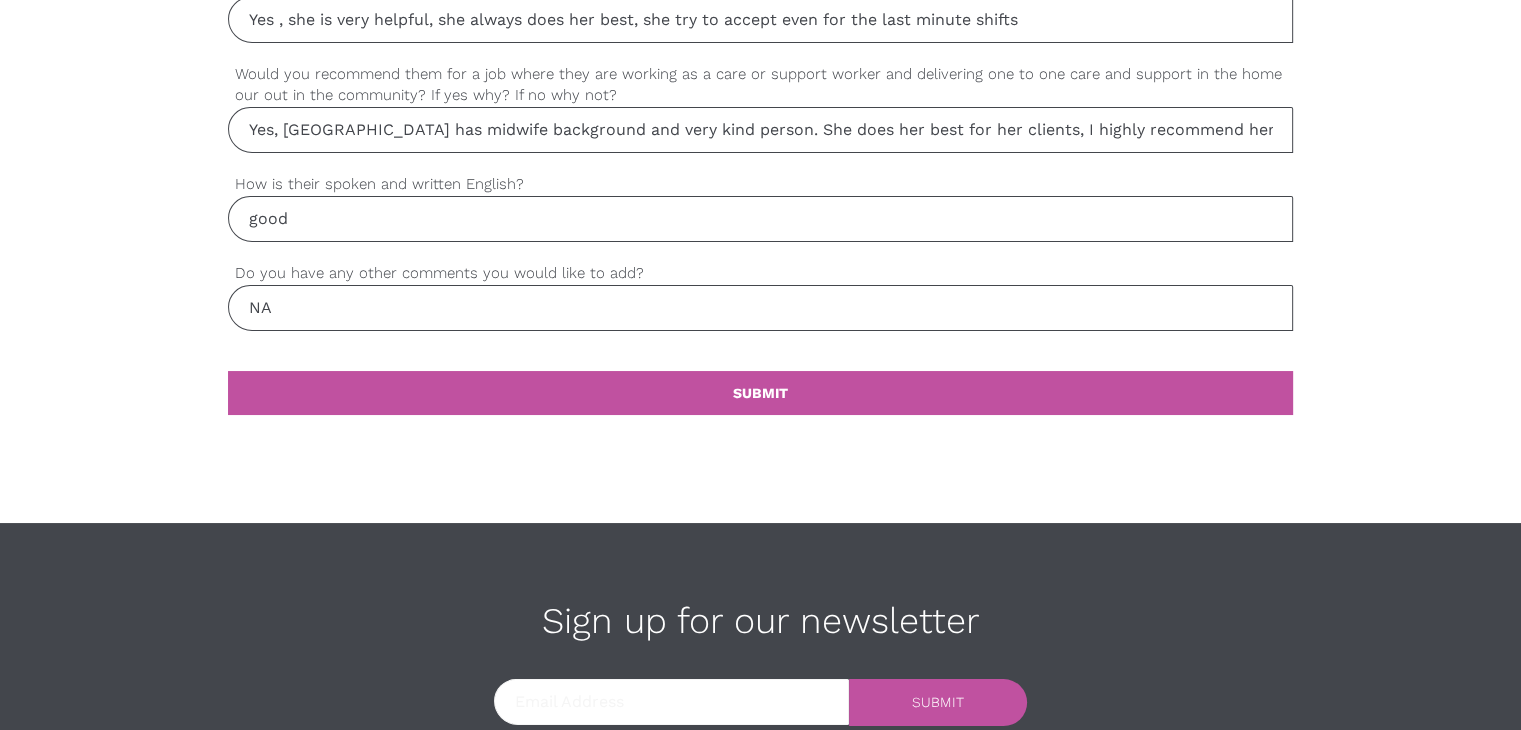 scroll, scrollTop: 2134, scrollLeft: 0, axis: vertical 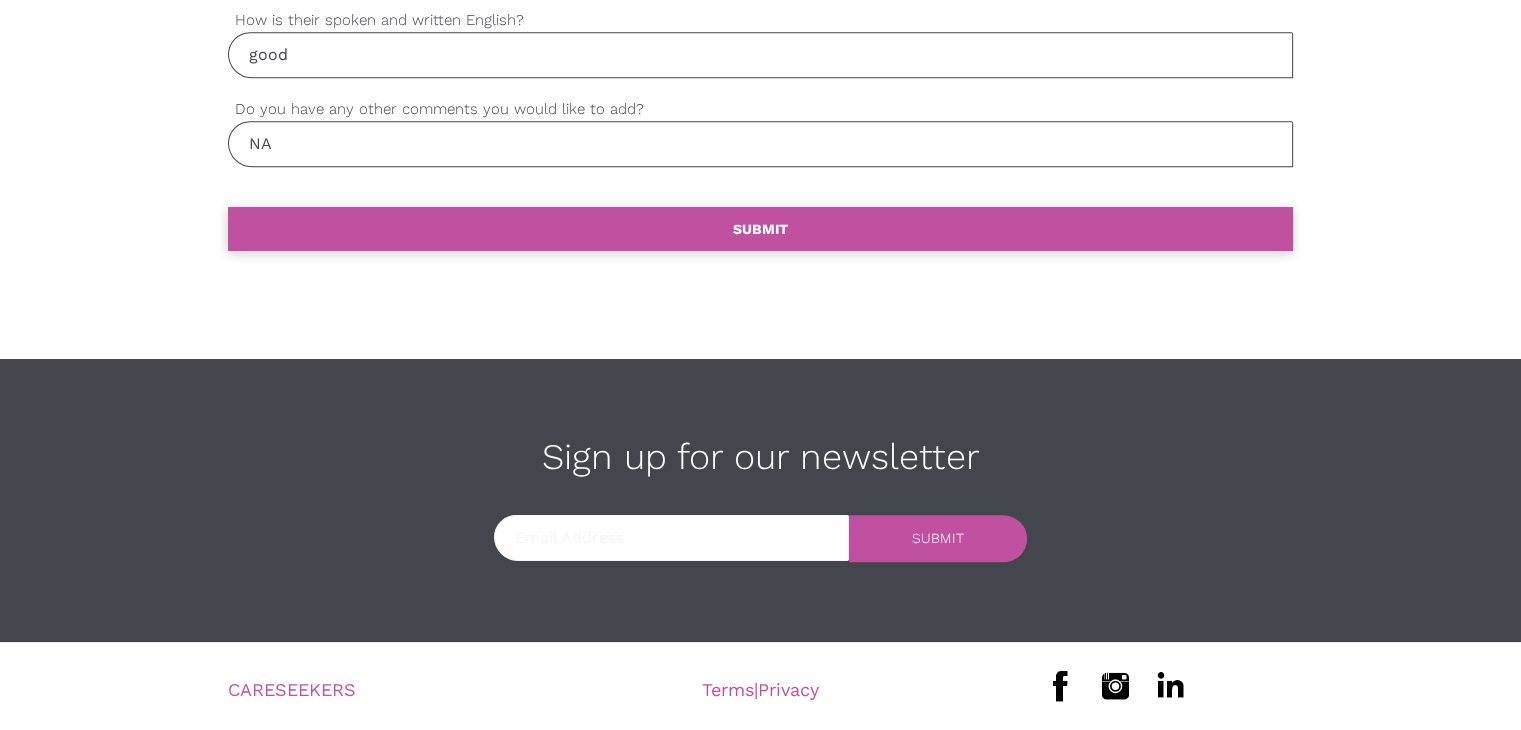 type on "Sultan" 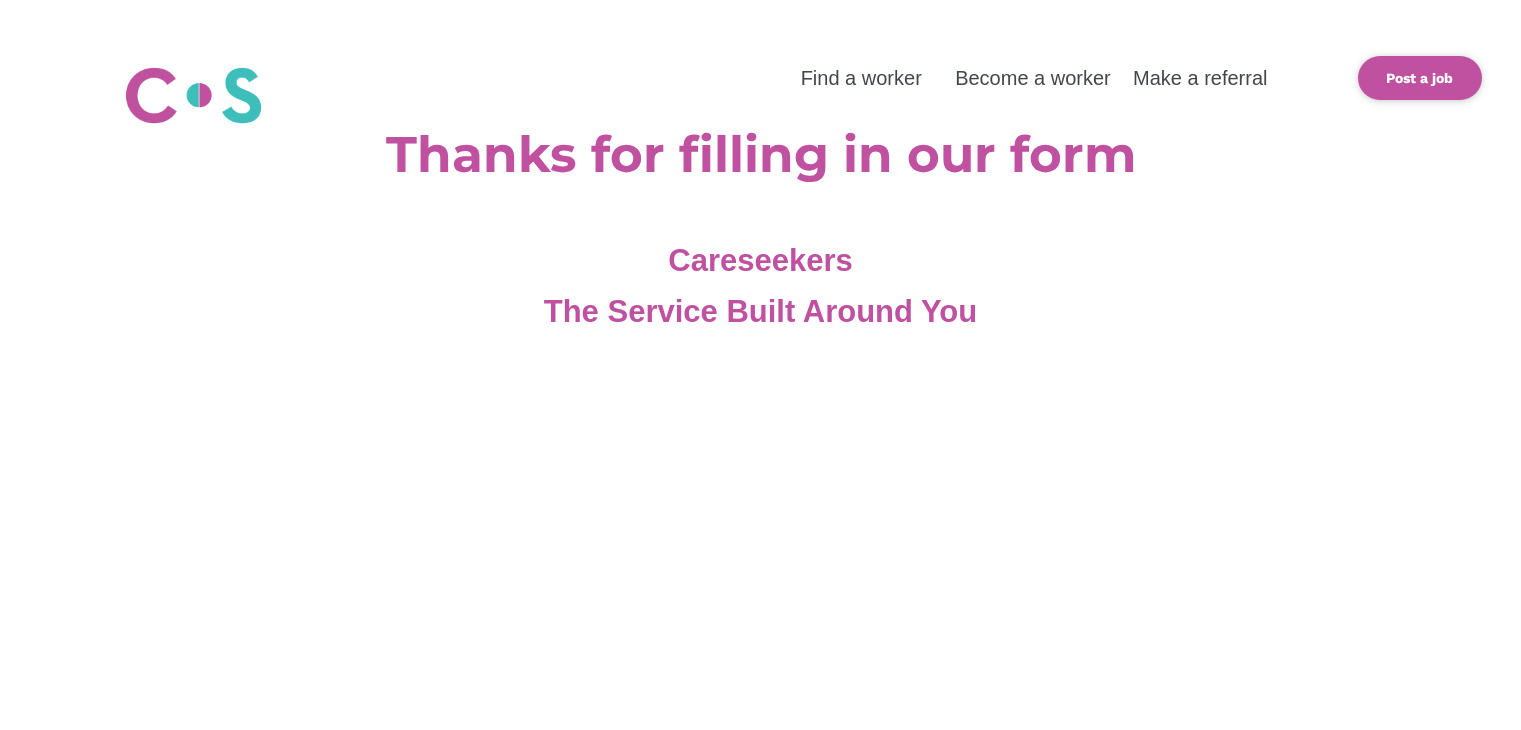 scroll, scrollTop: 0, scrollLeft: 0, axis: both 